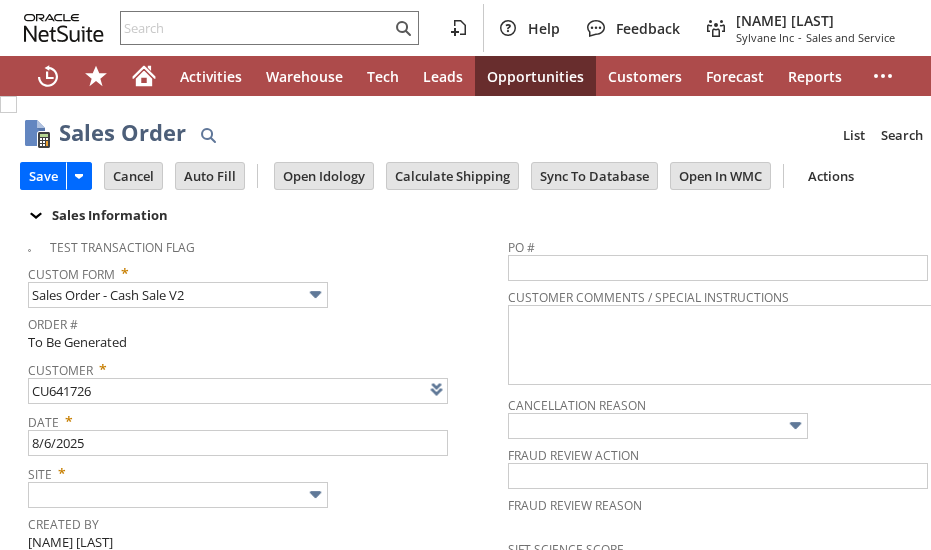 scroll, scrollTop: 0, scrollLeft: 0, axis: both 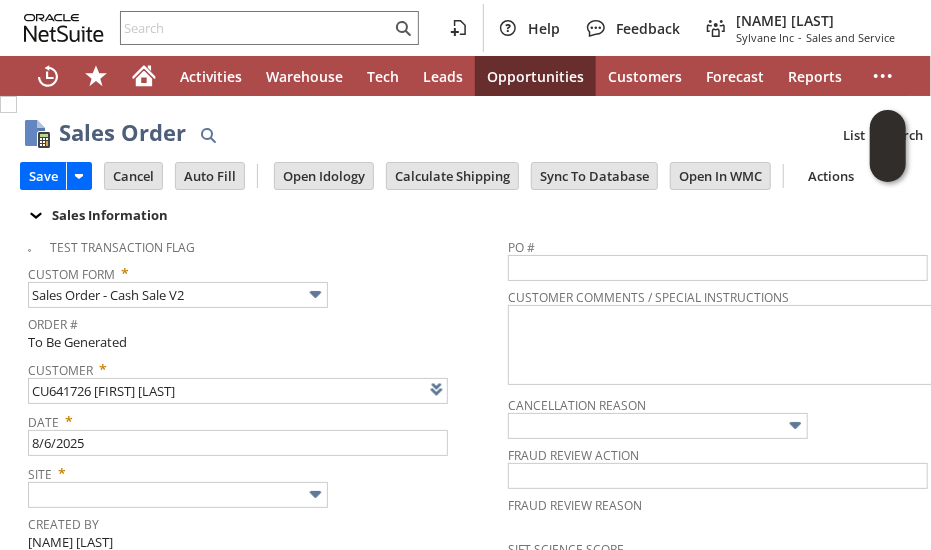 type on "CU641726 [FIRST] [LAST]" 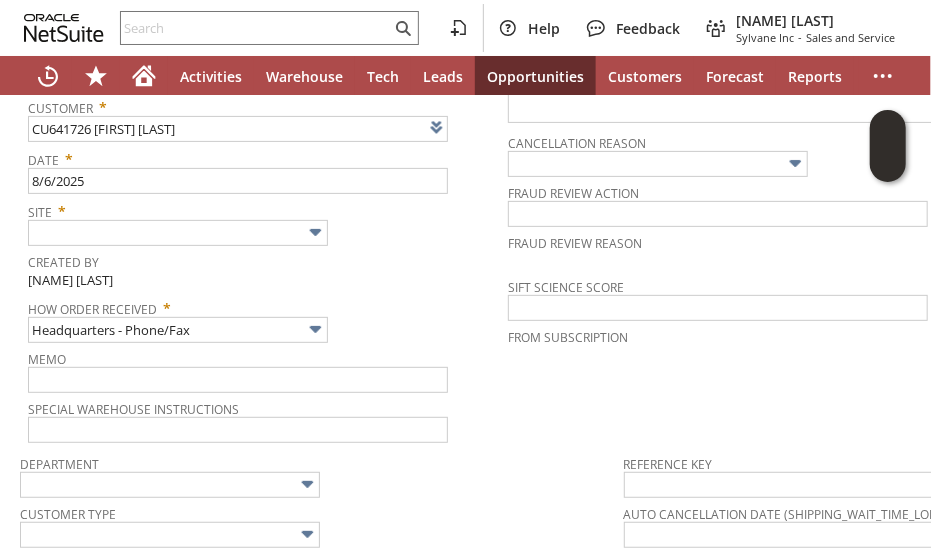 scroll, scrollTop: 280, scrollLeft: 0, axis: vertical 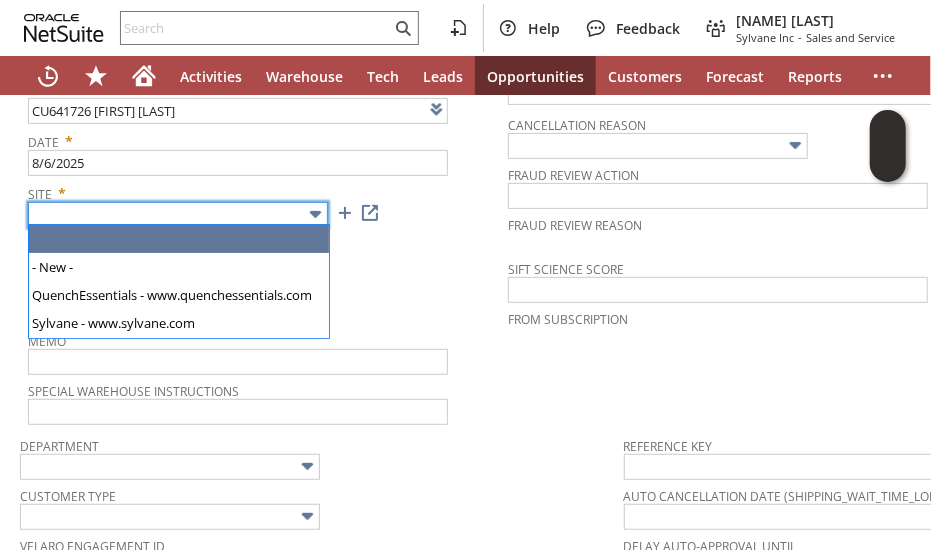 click at bounding box center [178, 215] 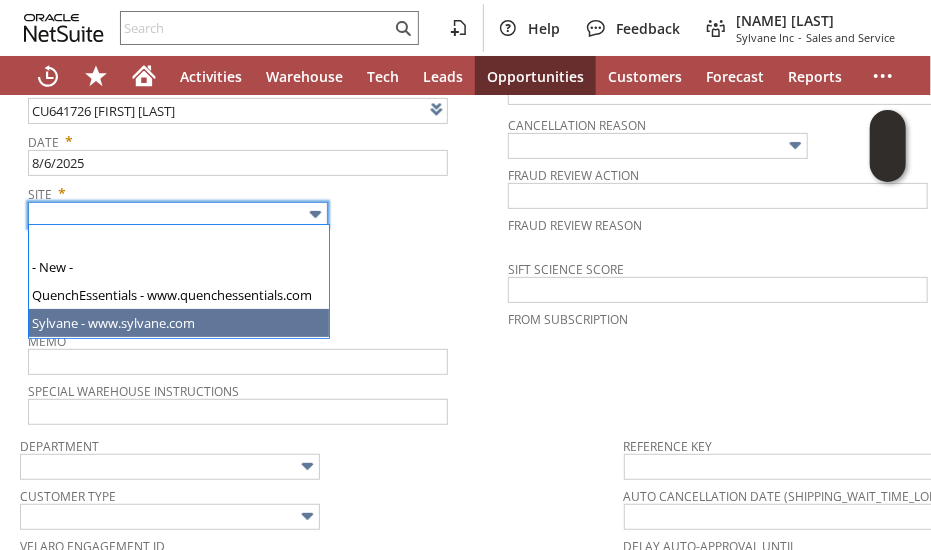 type on "Sylvane - www.sylvane.com" 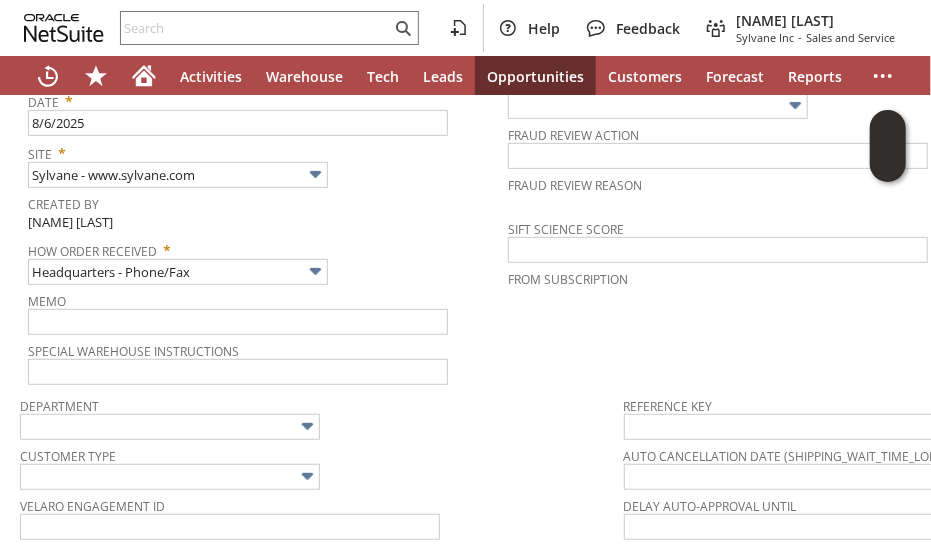 click on "Custom Form
*
Sales Order - Cash Sale V2
Order #
To Be Generated
Customer
*
CU641726 [NAME] [LAST]
List  Search
Date
*
[DATE]
Site
*
Sylvane - www.sylvane.com
Created By
[NAME] [LAST]
How Order Received
*
Headquarters - Phone/Fax
Memo
Special Warehouse Instructions" at bounding box center (268, 147) 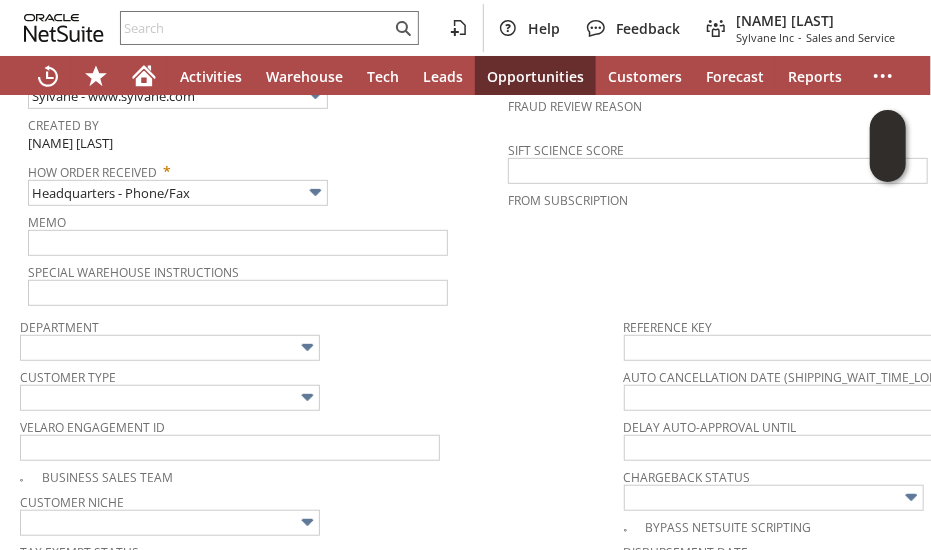 scroll, scrollTop: 480, scrollLeft: 0, axis: vertical 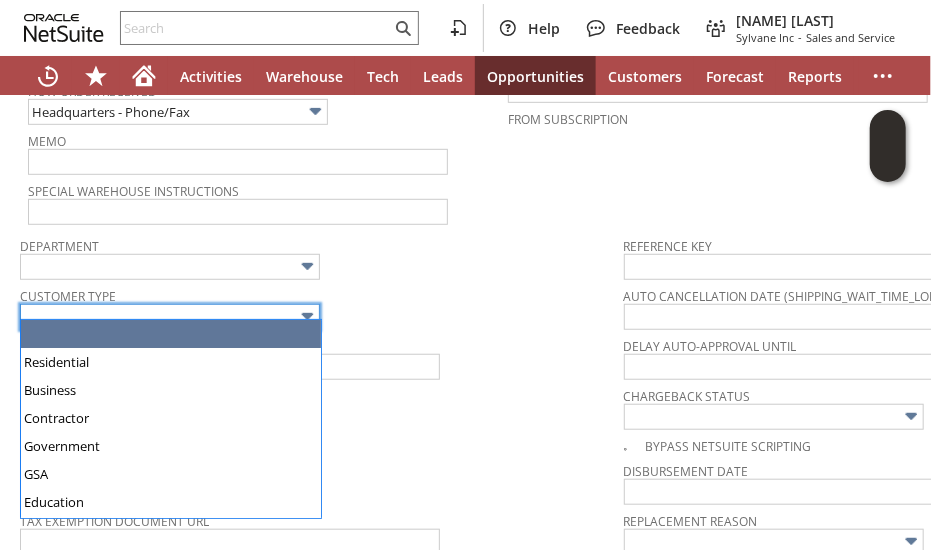 click at bounding box center [170, 317] 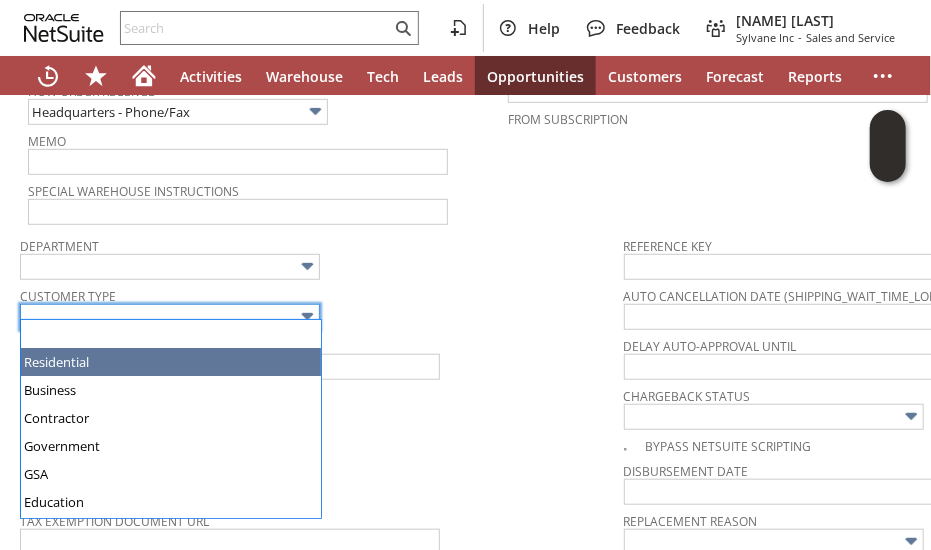 type on "Residential" 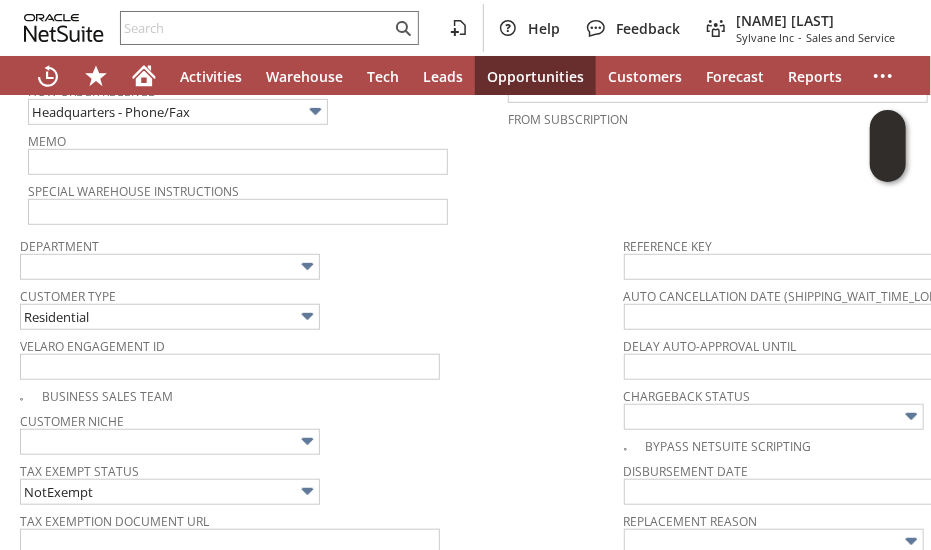 click on "Department
Customer Type
Residential
Velaro Engagement ID
Business Sales Team
Customer Niche
Tax Exempt Status
NotExempt
Tax Exemption Document URL
Shipping Quote Error" at bounding box center [322, 446] 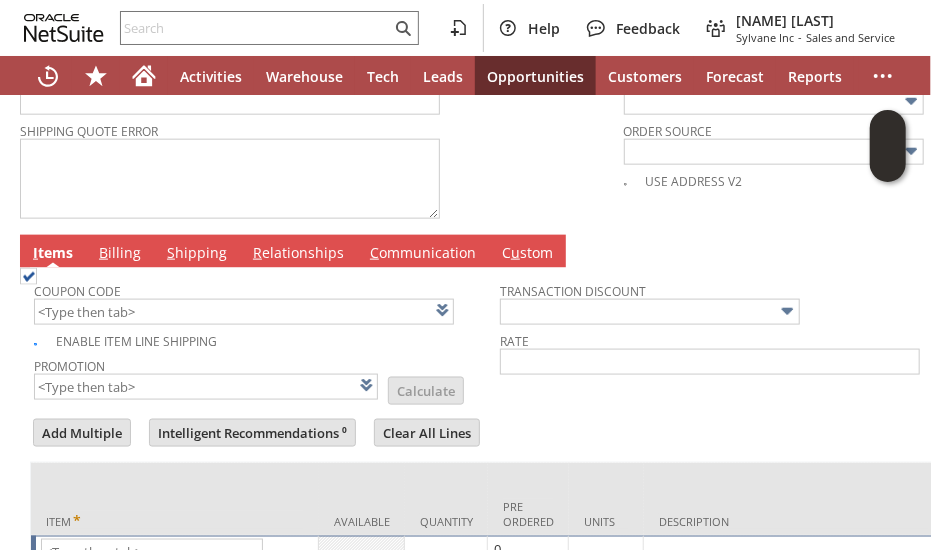 scroll, scrollTop: 1062, scrollLeft: 0, axis: vertical 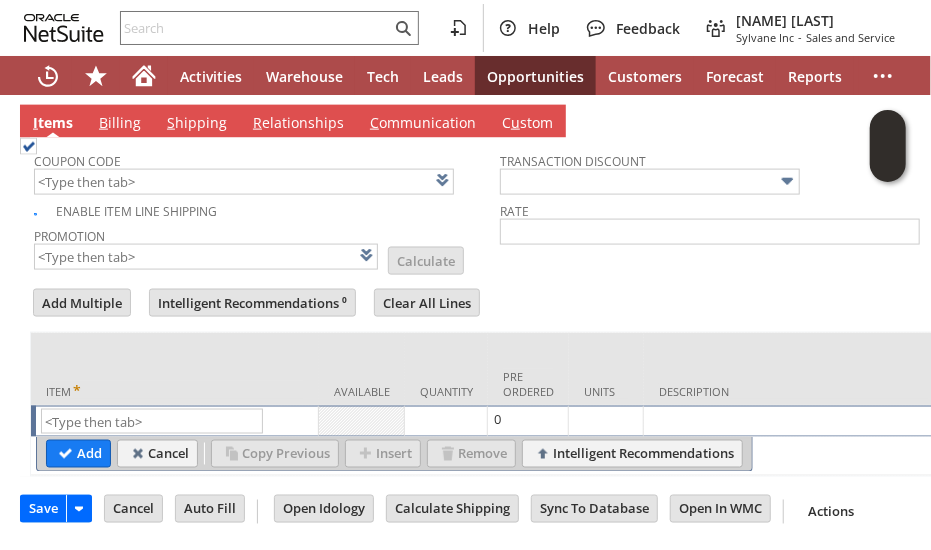 click on "Promotion
List
Calculate" at bounding box center [267, 247] 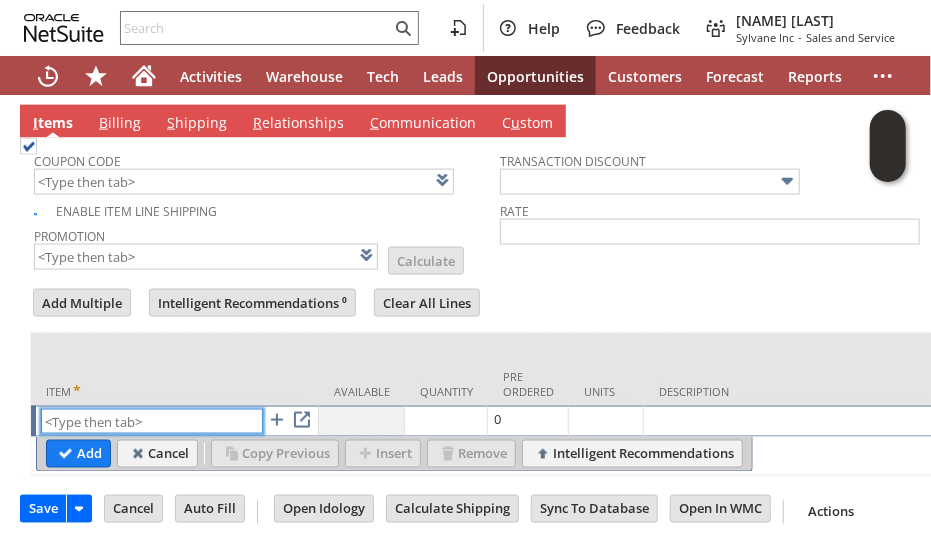 click at bounding box center [152, 421] 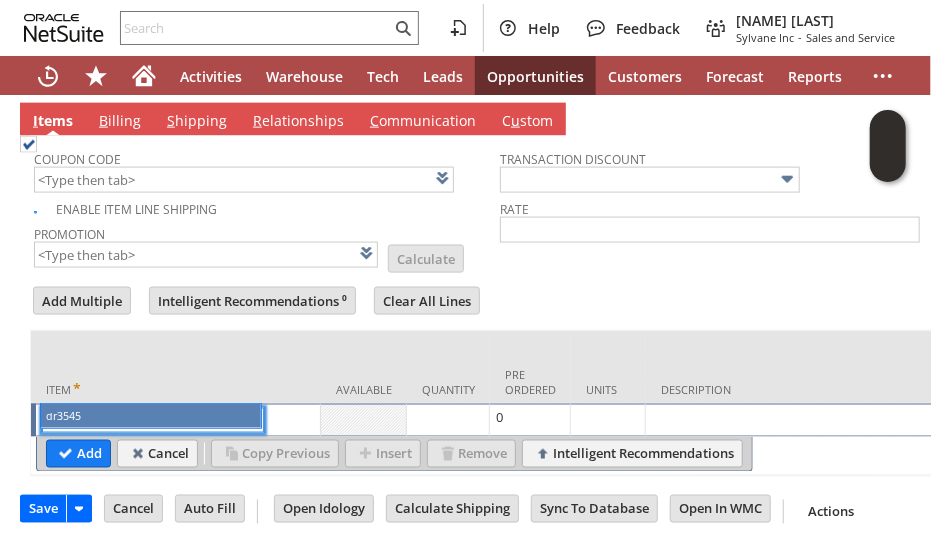type on "dr3545" 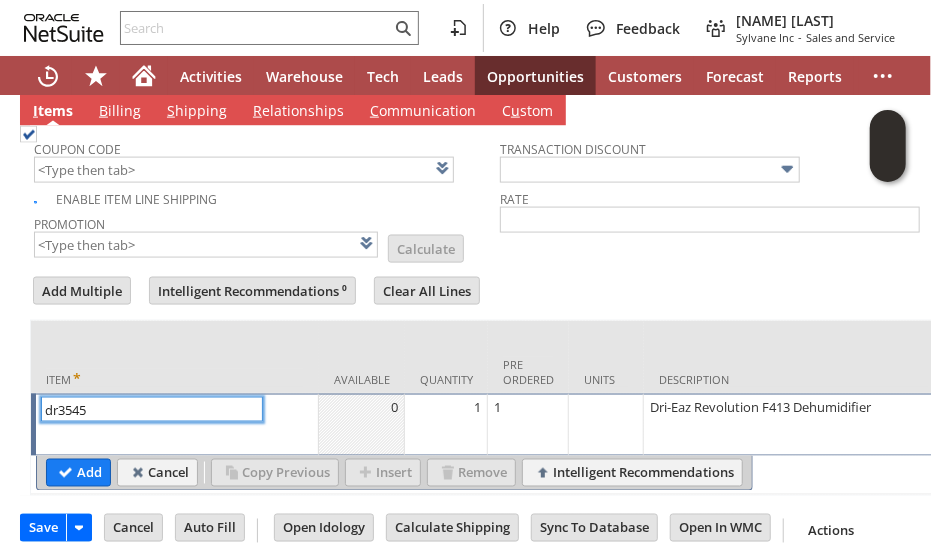 scroll, scrollTop: 0, scrollLeft: 821, axis: horizontal 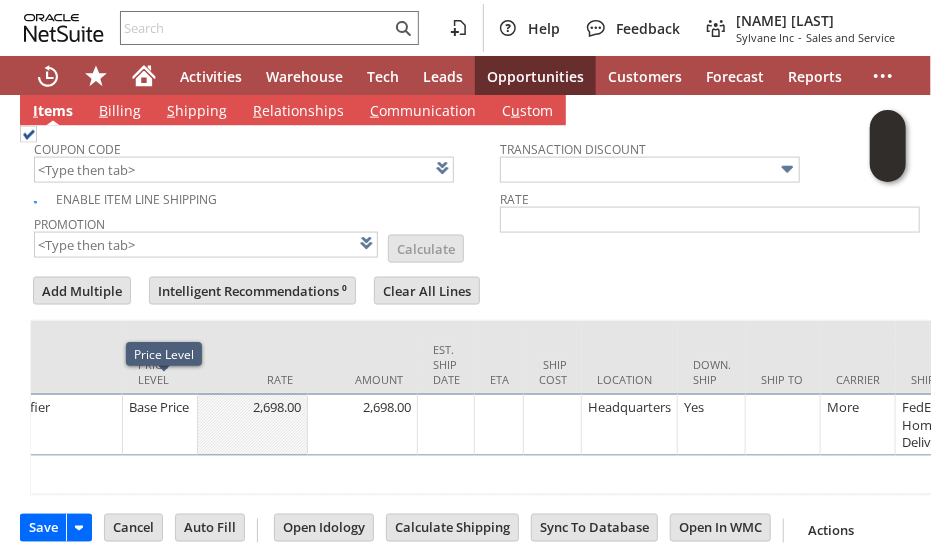 click on "Base Price" at bounding box center [160, 407] 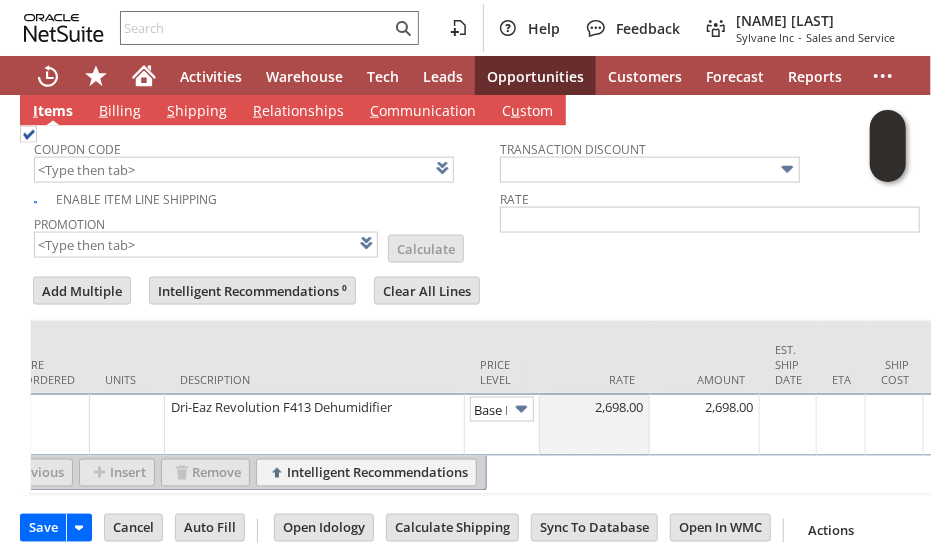scroll, scrollTop: 0, scrollLeft: 28, axis: horizontal 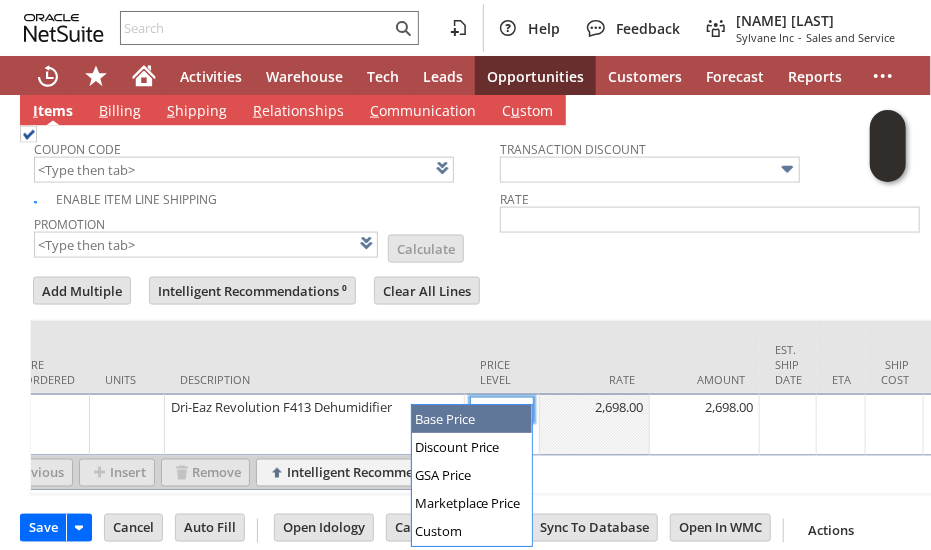 click at bounding box center (521, 409) 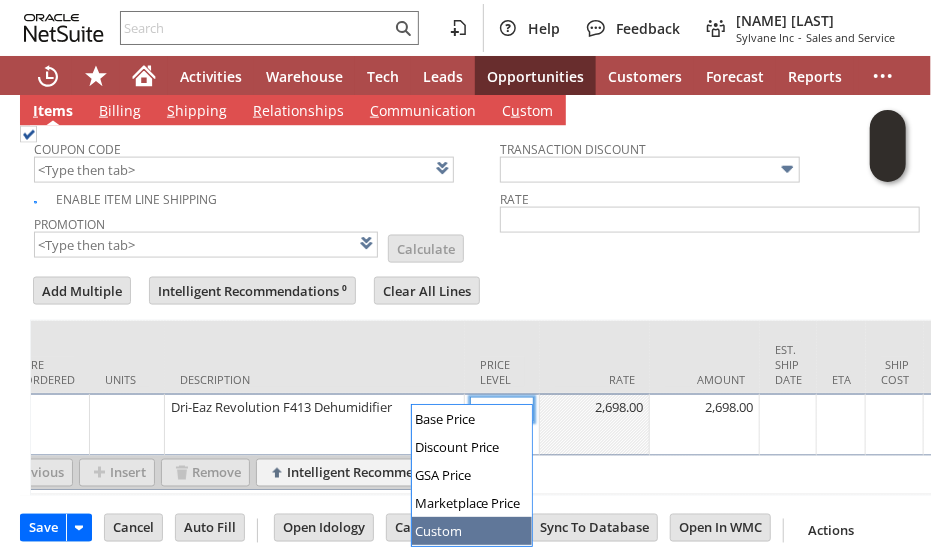type 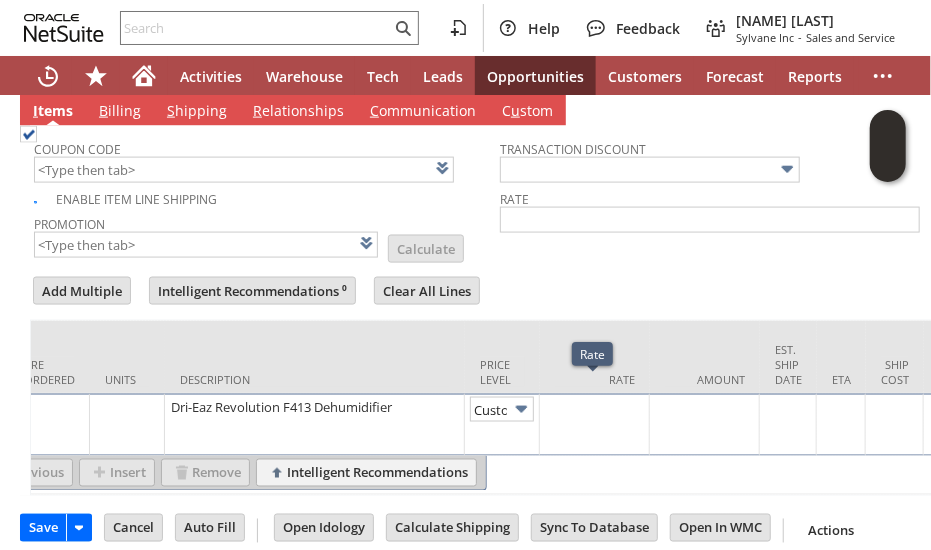 click at bounding box center [595, 425] 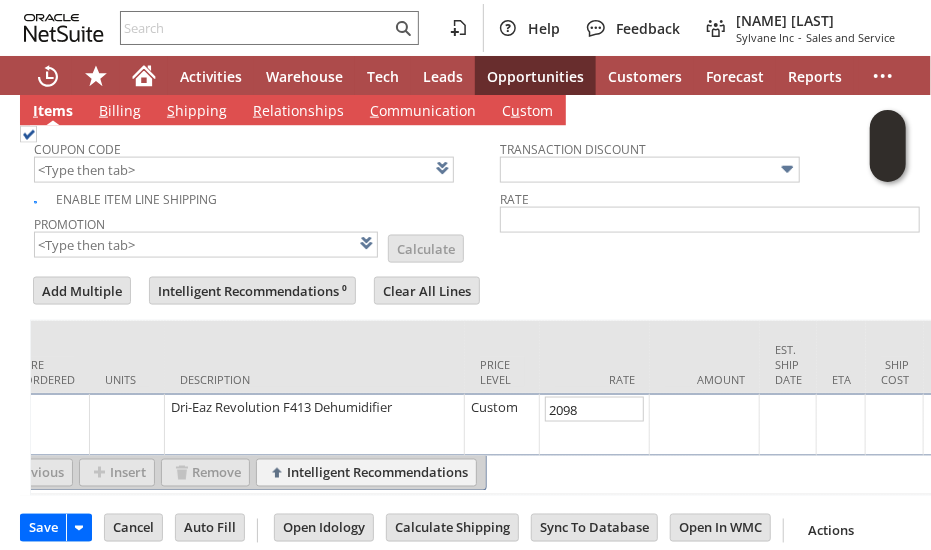 scroll, scrollTop: 0, scrollLeft: 0, axis: both 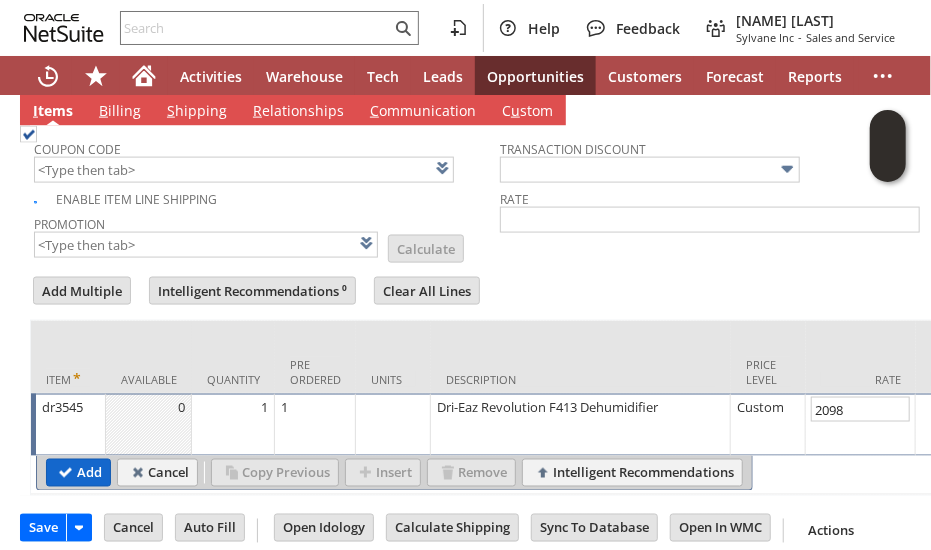 type on "2,098.00" 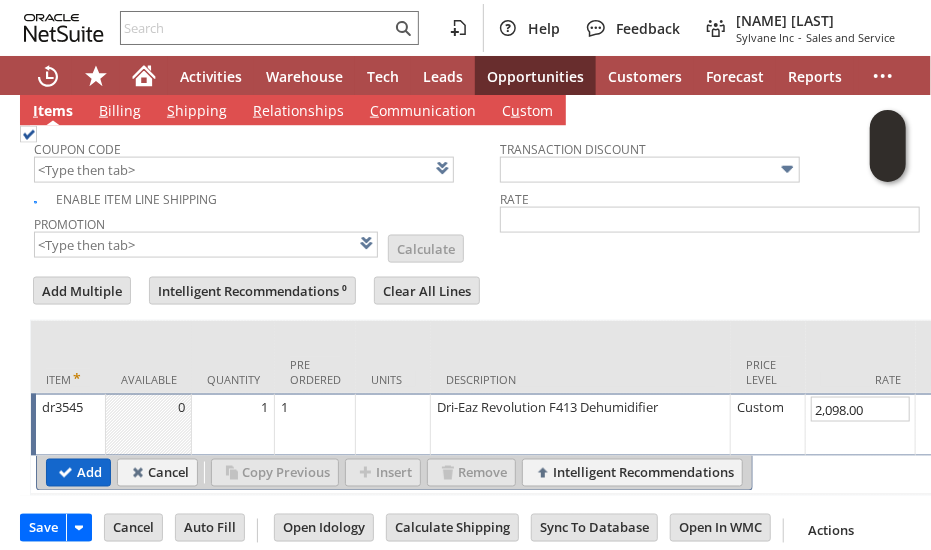 click on "Add" at bounding box center (78, 473) 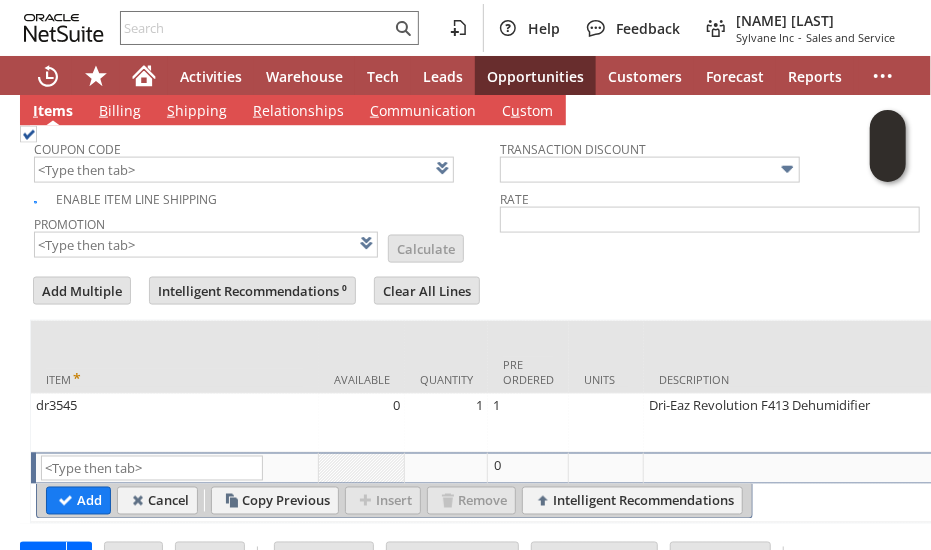 type on "Intelligent Recommendations¹⁰" 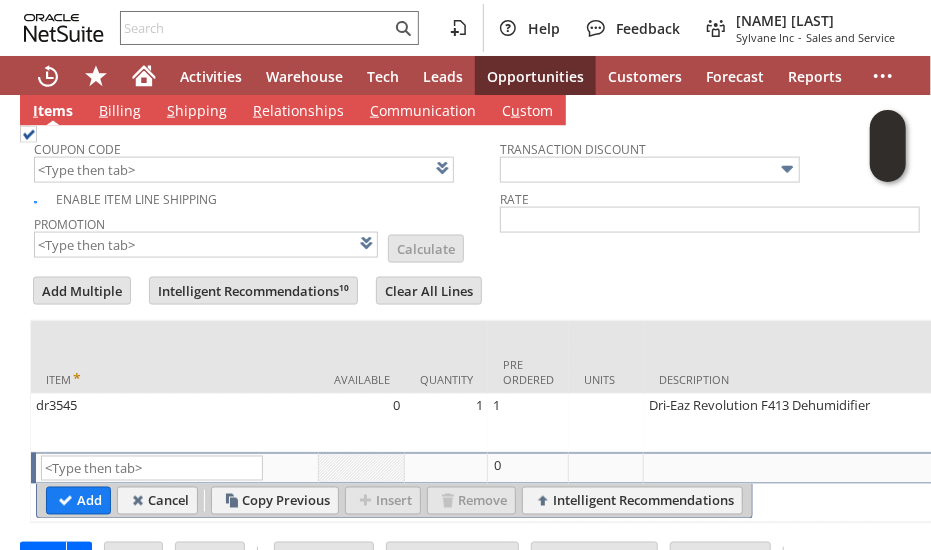 click at bounding box center [500, 269] 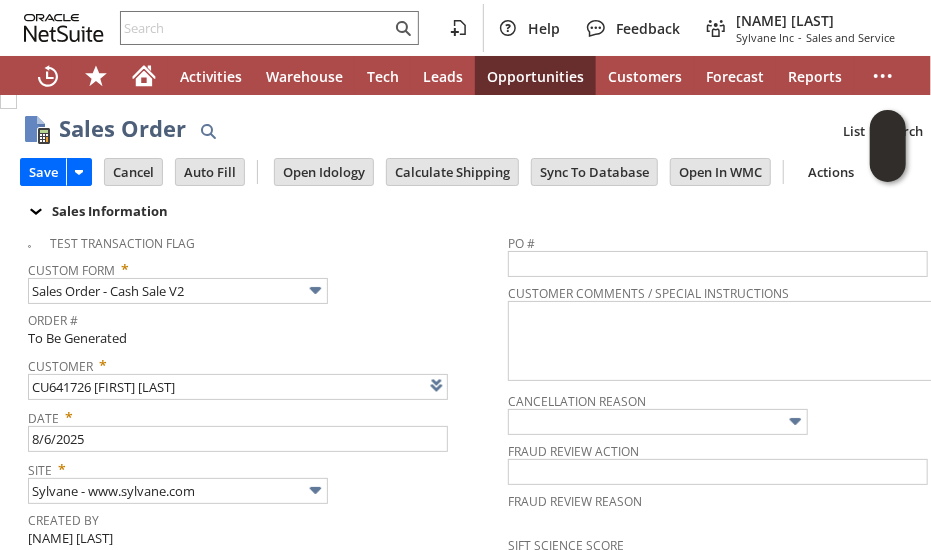 scroll, scrollTop: 0, scrollLeft: 0, axis: both 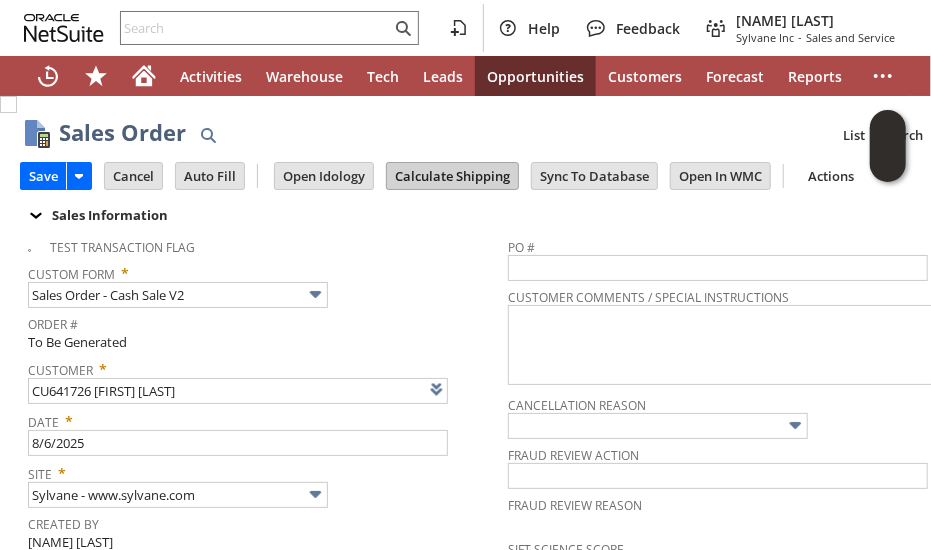 click on "Calculate Shipping" at bounding box center (452, 176) 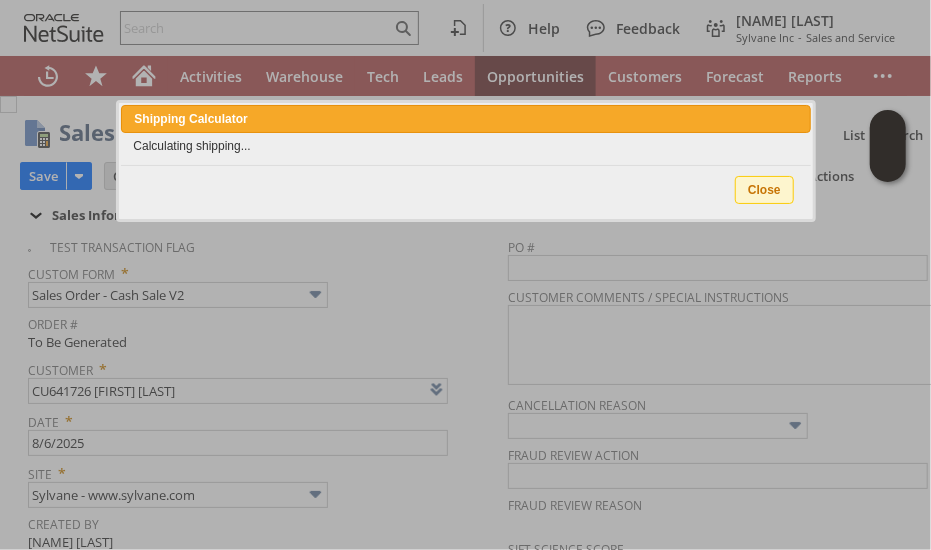 type 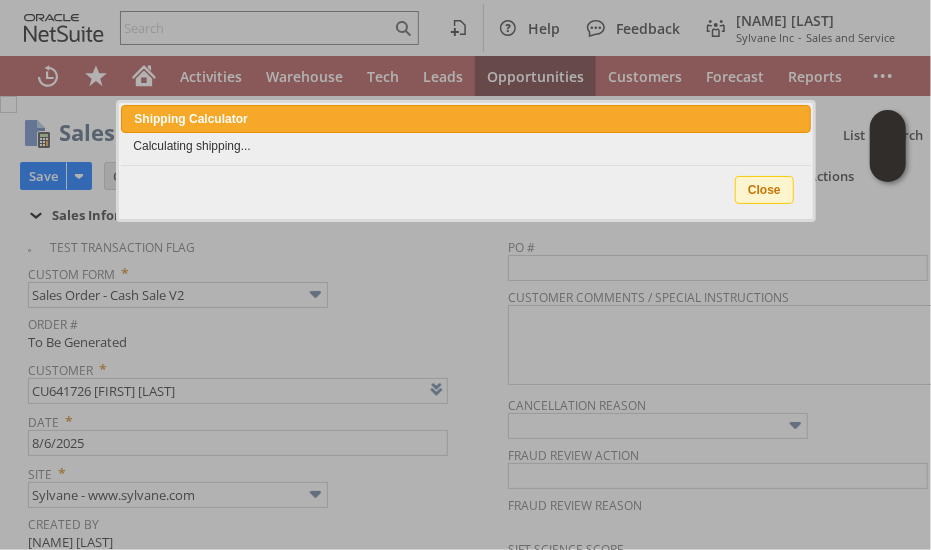 type 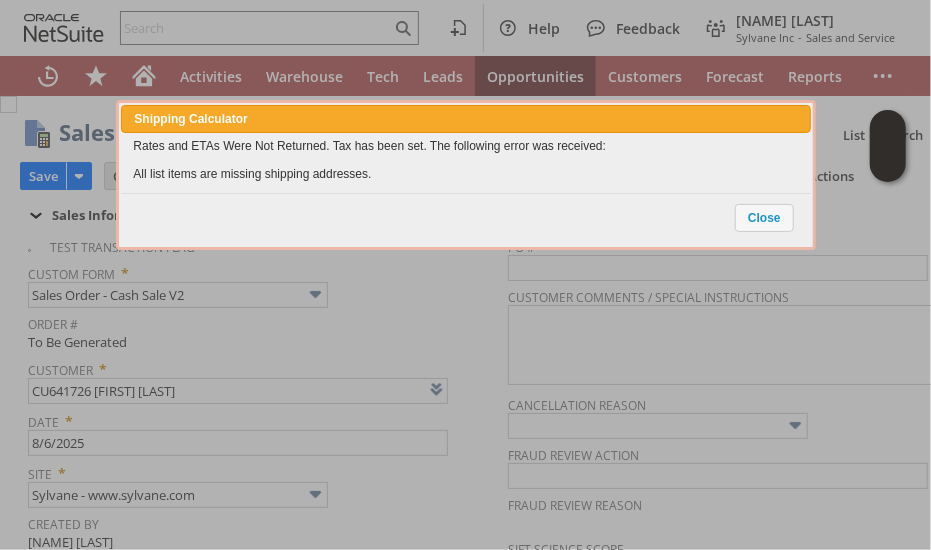 scroll, scrollTop: 1120, scrollLeft: 0, axis: vertical 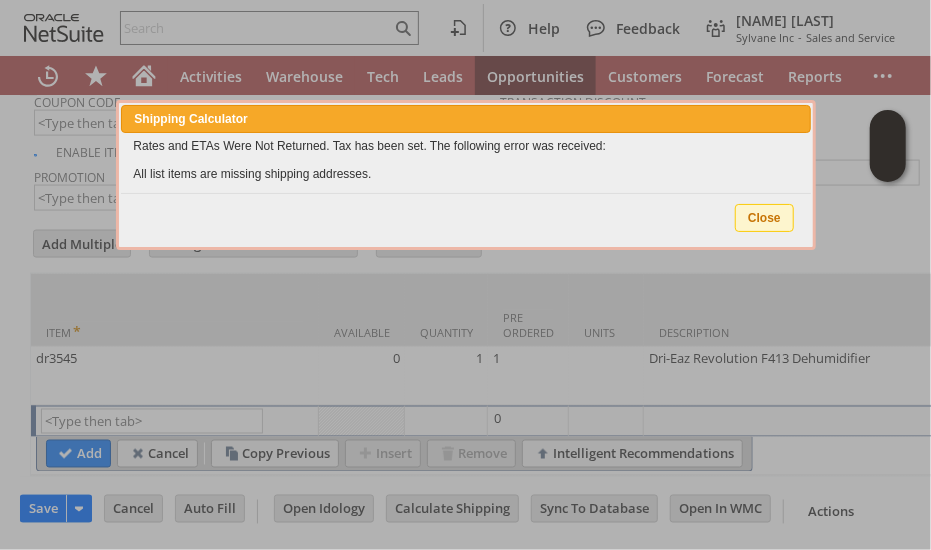 drag, startPoint x: 763, startPoint y: 217, endPoint x: 400, endPoint y: 471, distance: 443.04062 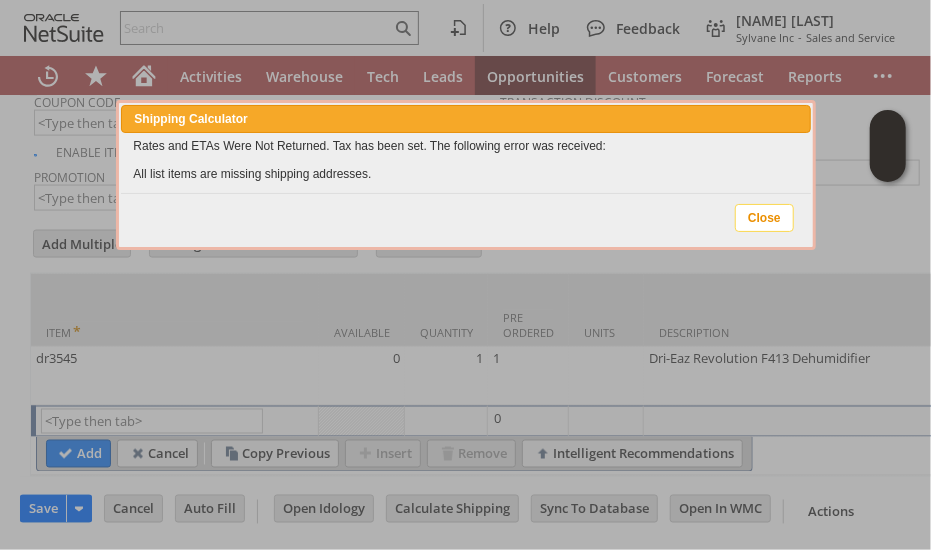 click on "Close" at bounding box center [764, 218] 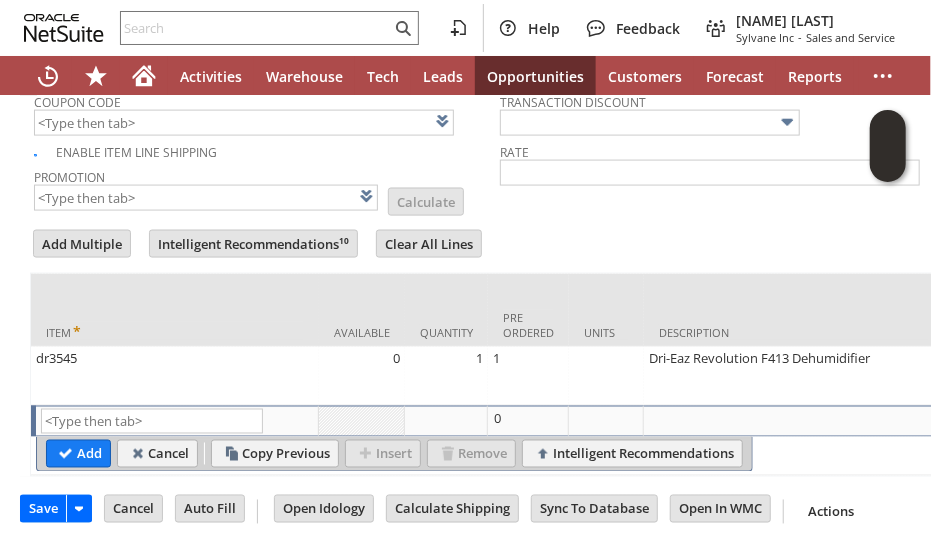 scroll, scrollTop: 0, scrollLeft: 821, axis: horizontal 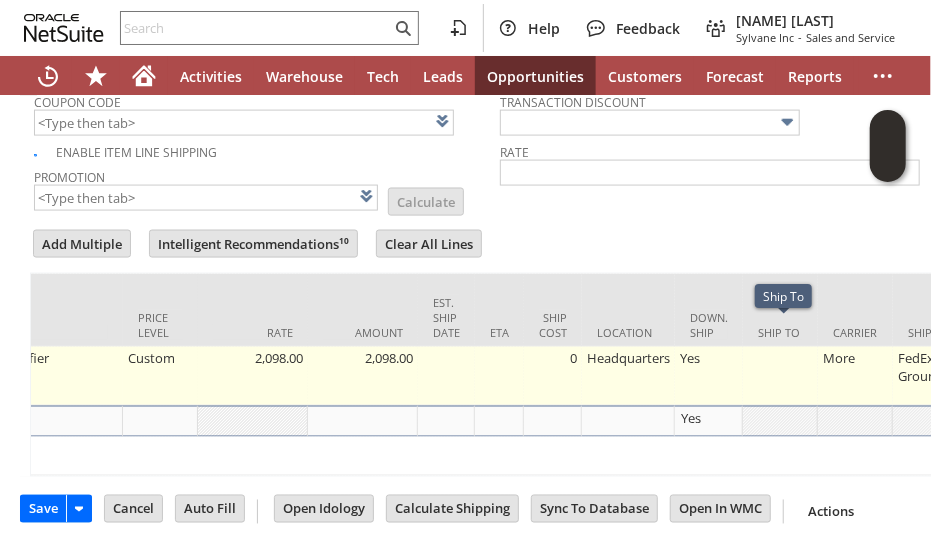 click at bounding box center (780, 376) 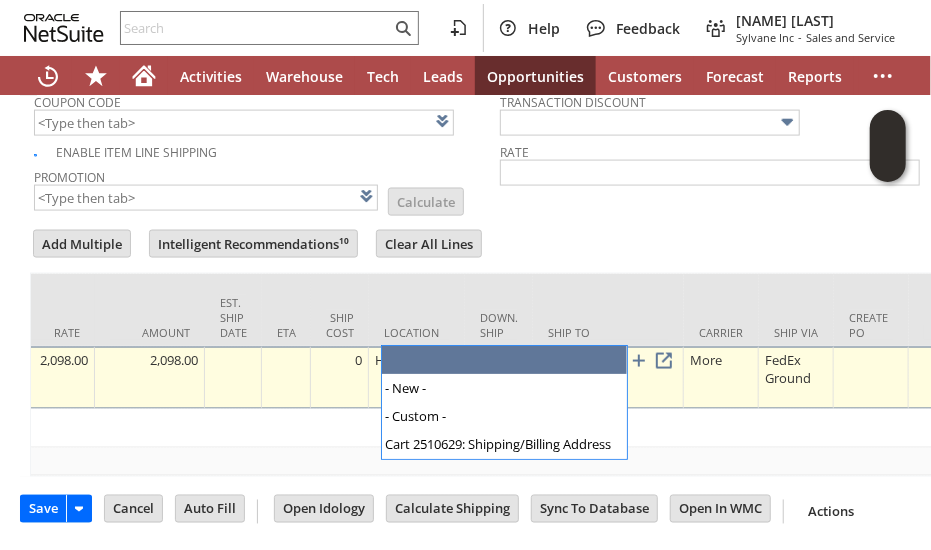 click at bounding box center (609, 362) 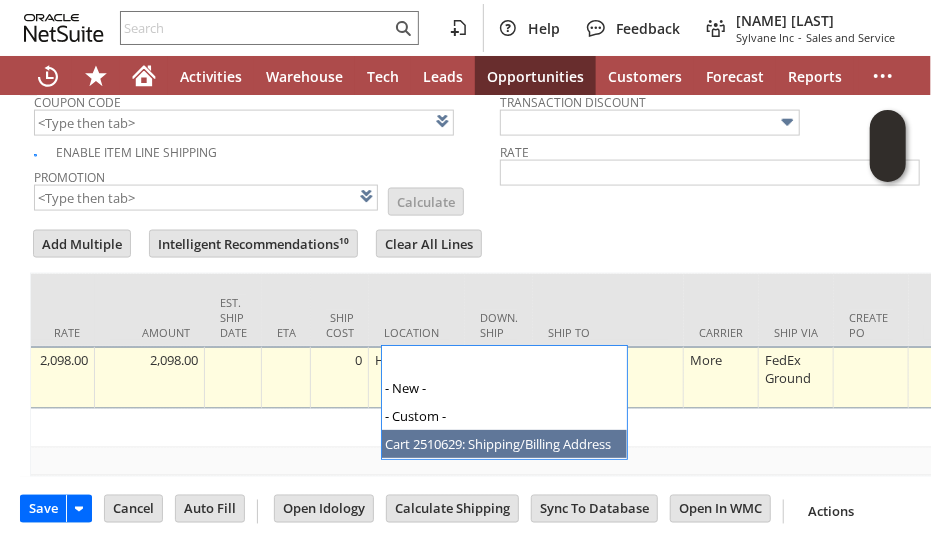 type on "Cart 2510629: Shipping/Billing Address" 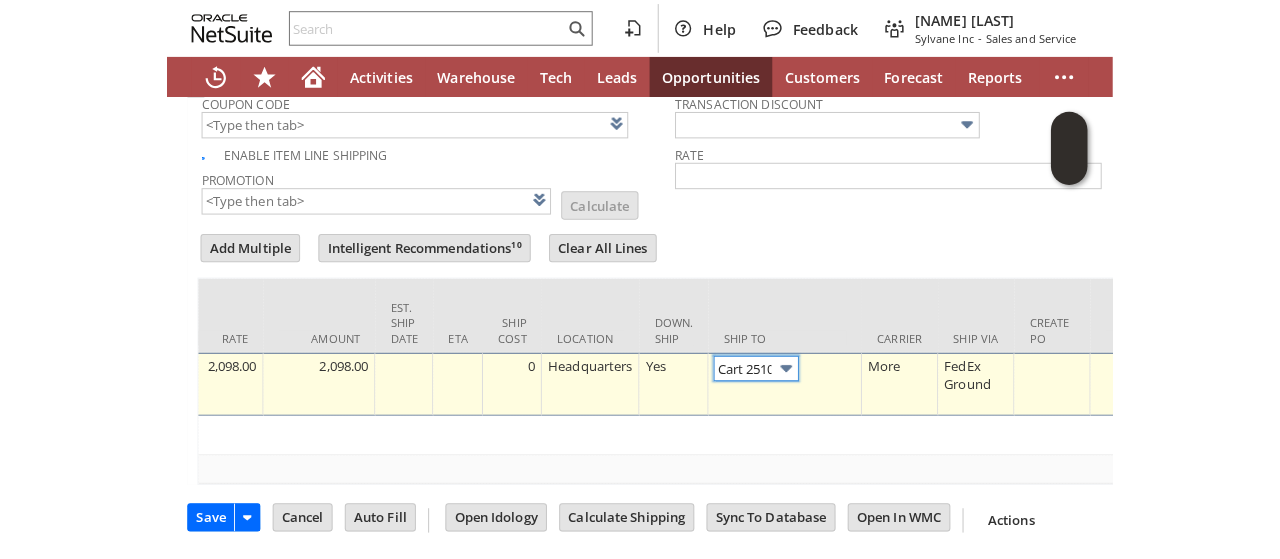 scroll, scrollTop: 0, scrollLeft: 0, axis: both 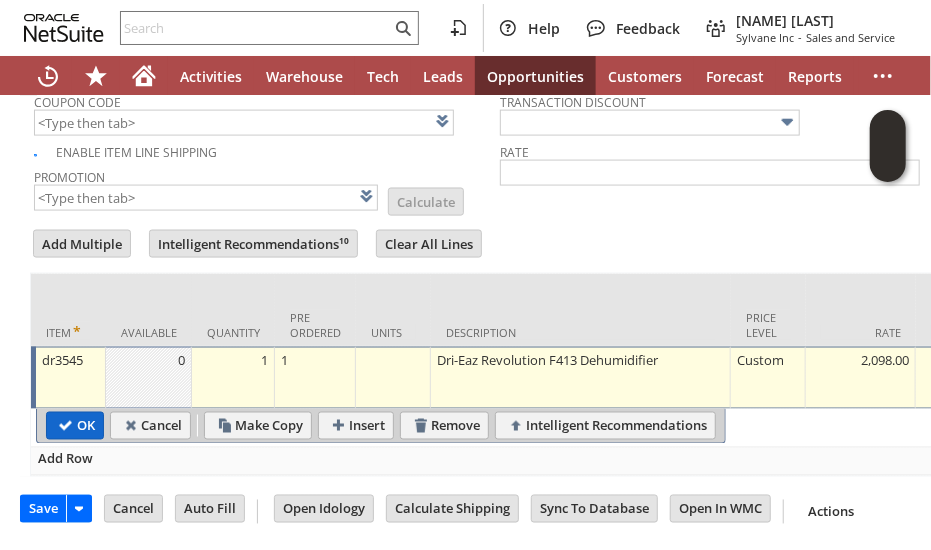 click on "OK" at bounding box center [75, 426] 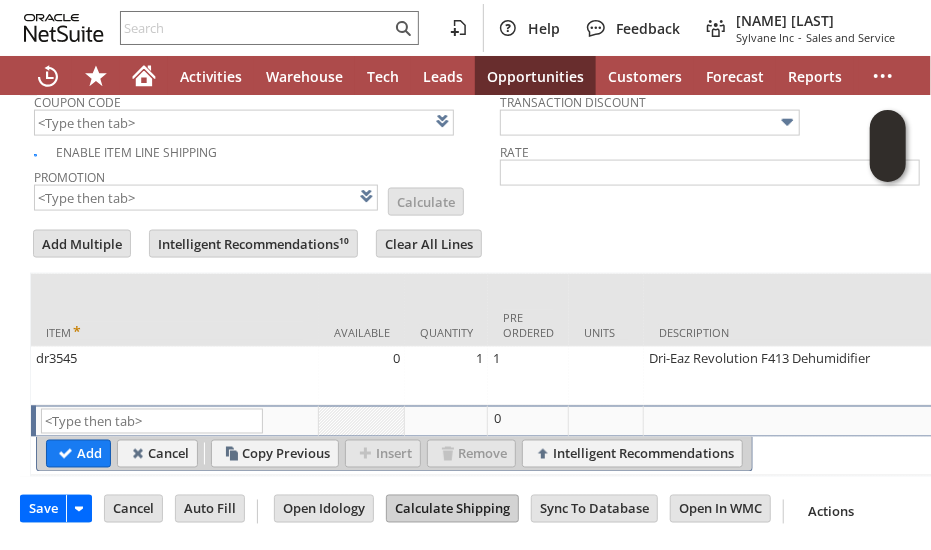click on "Calculate Shipping" at bounding box center [452, 509] 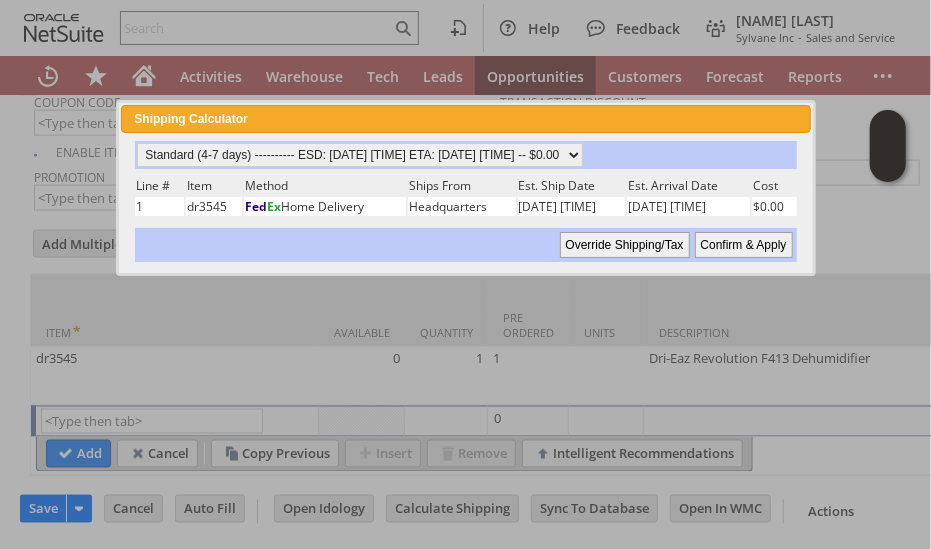 click on "Confirm & Apply" at bounding box center (744, 245) 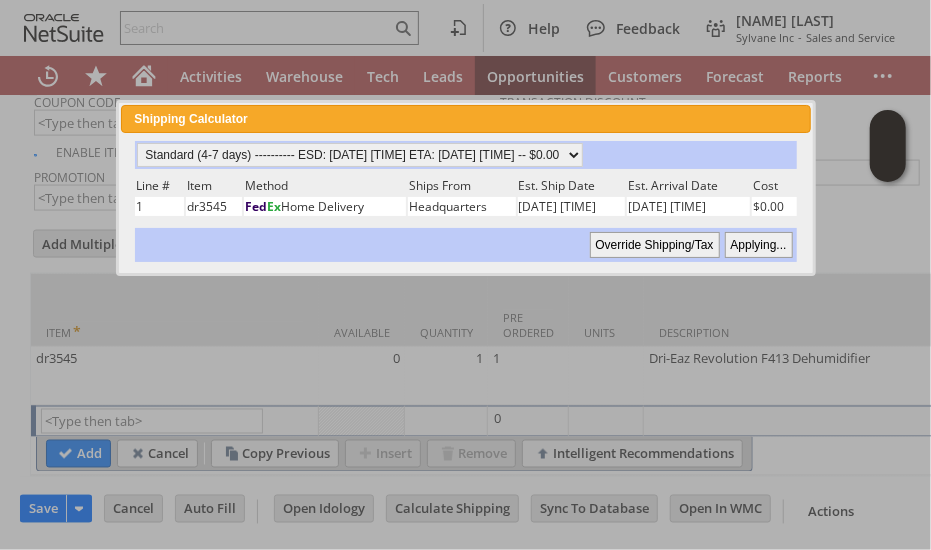 type 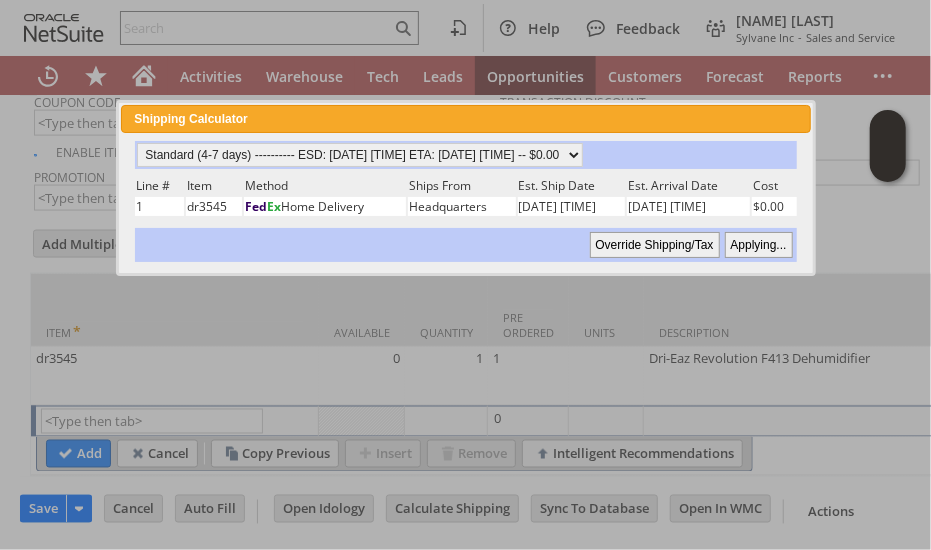 type on "Add" 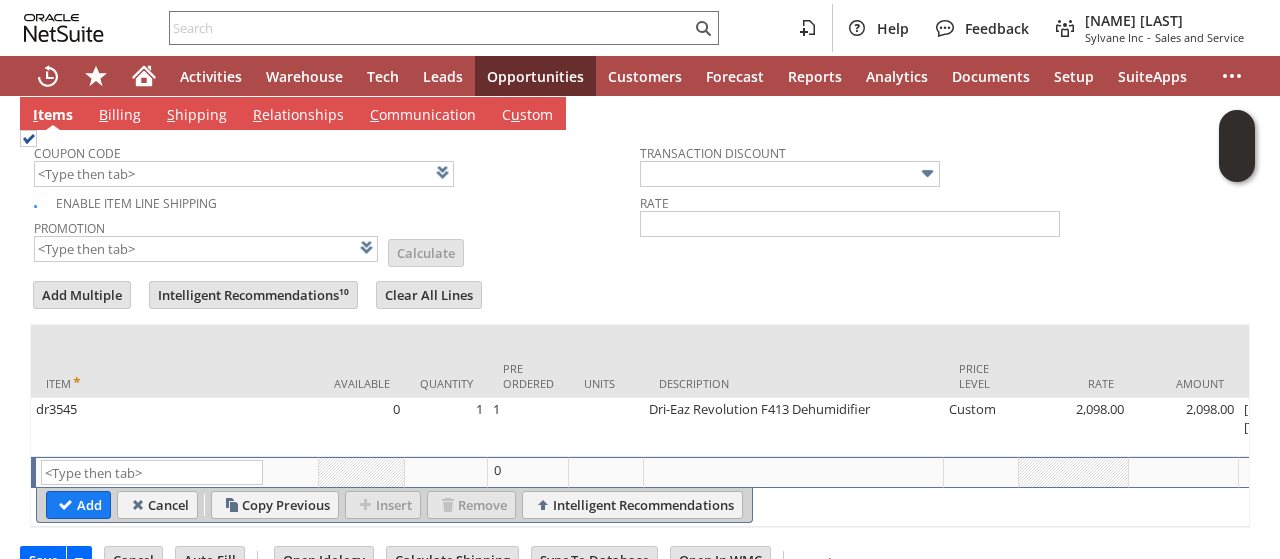 click on "Coupon Code
Enable Item Line Shipping
Promotion
List
Calculate
Transaction Discount
Rate" at bounding box center [640, 204] 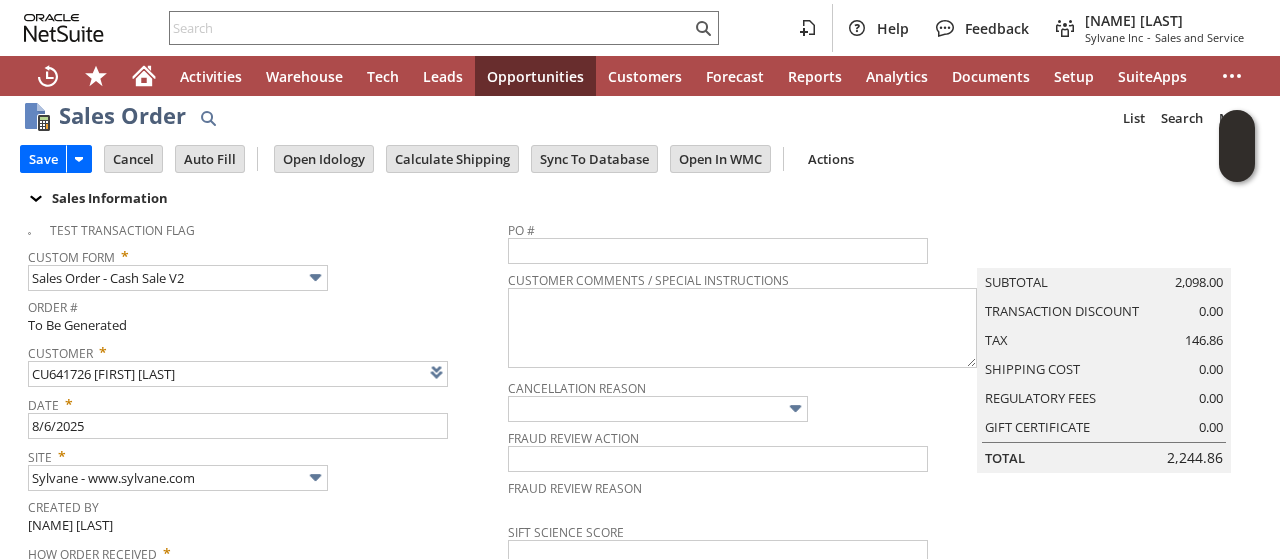 scroll, scrollTop: 16, scrollLeft: 0, axis: vertical 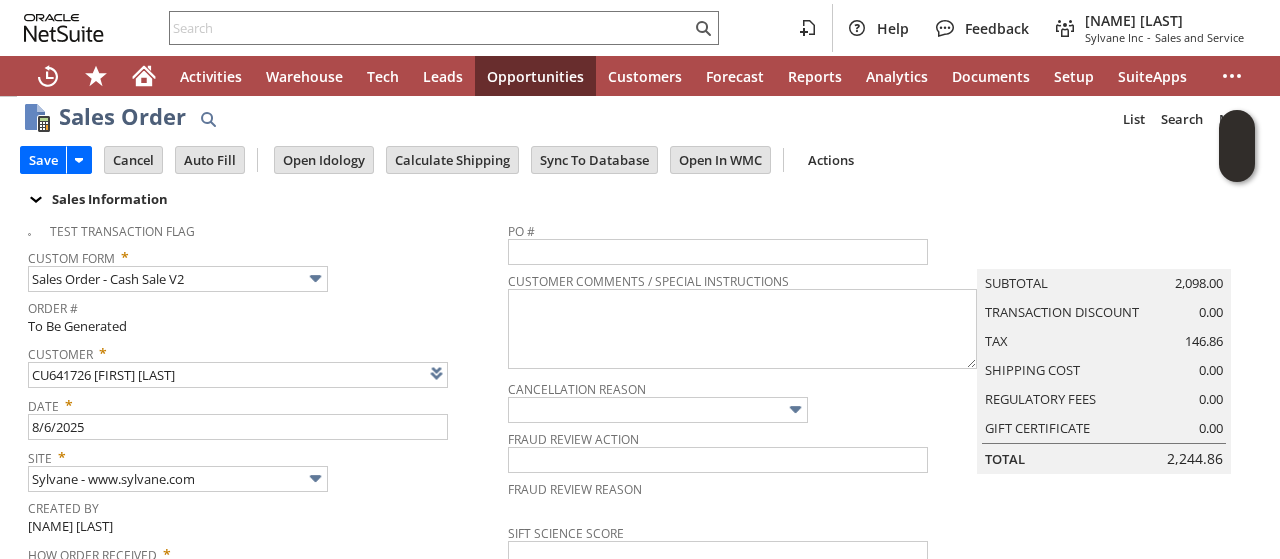 click on "Custom Form
*
Sales Order - Cash Sale V2" at bounding box center (263, 267) 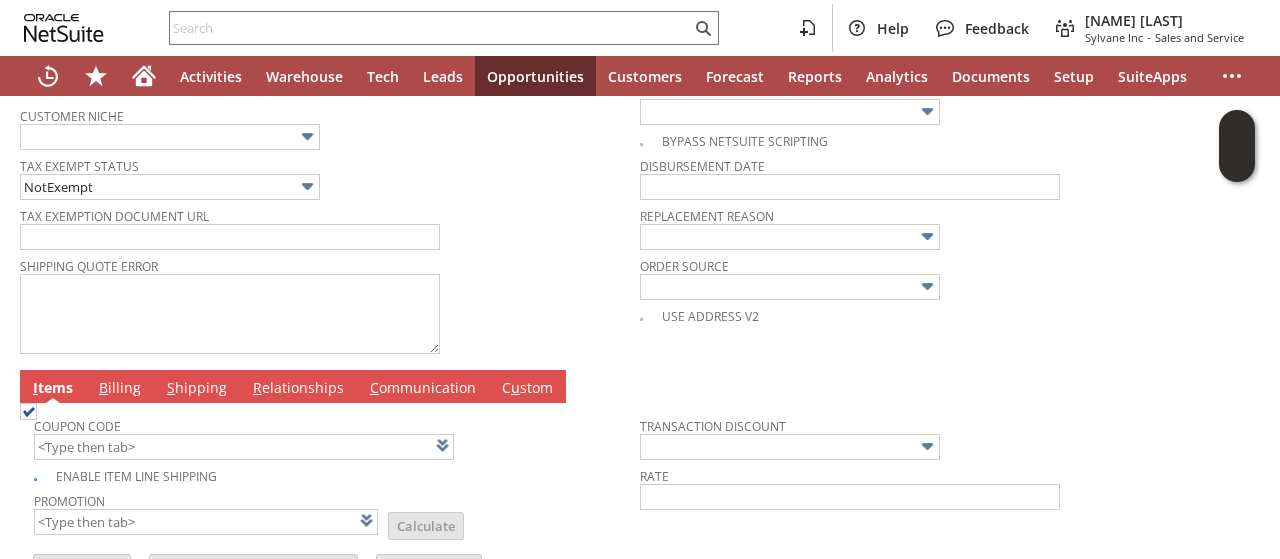 scroll, scrollTop: 856, scrollLeft: 0, axis: vertical 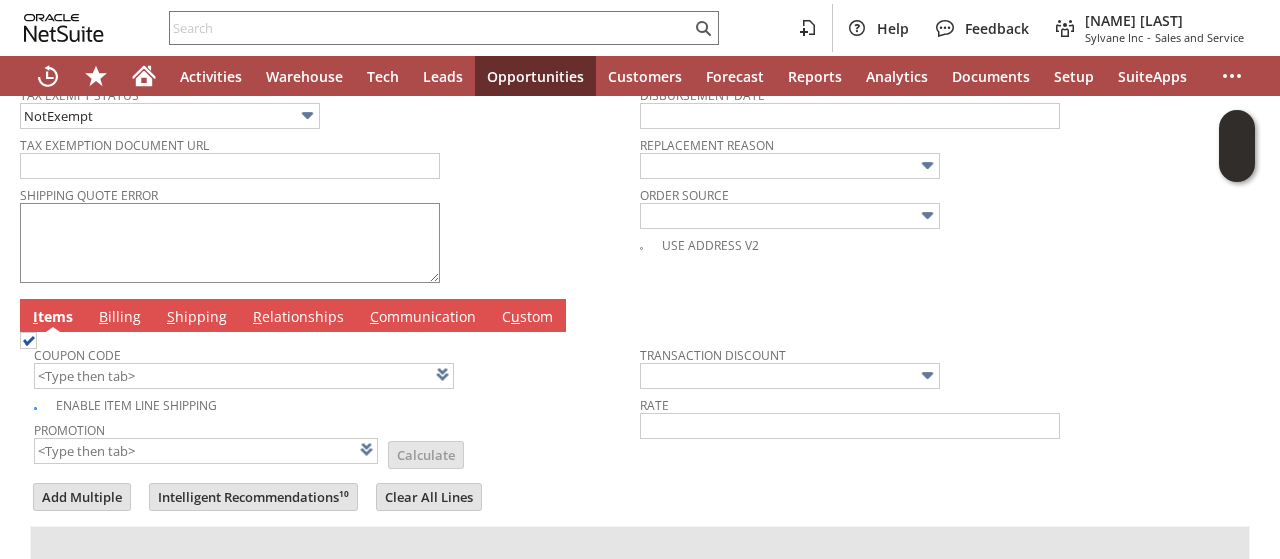 drag, startPoint x: 505, startPoint y: 241, endPoint x: 96, endPoint y: 267, distance: 409.82556 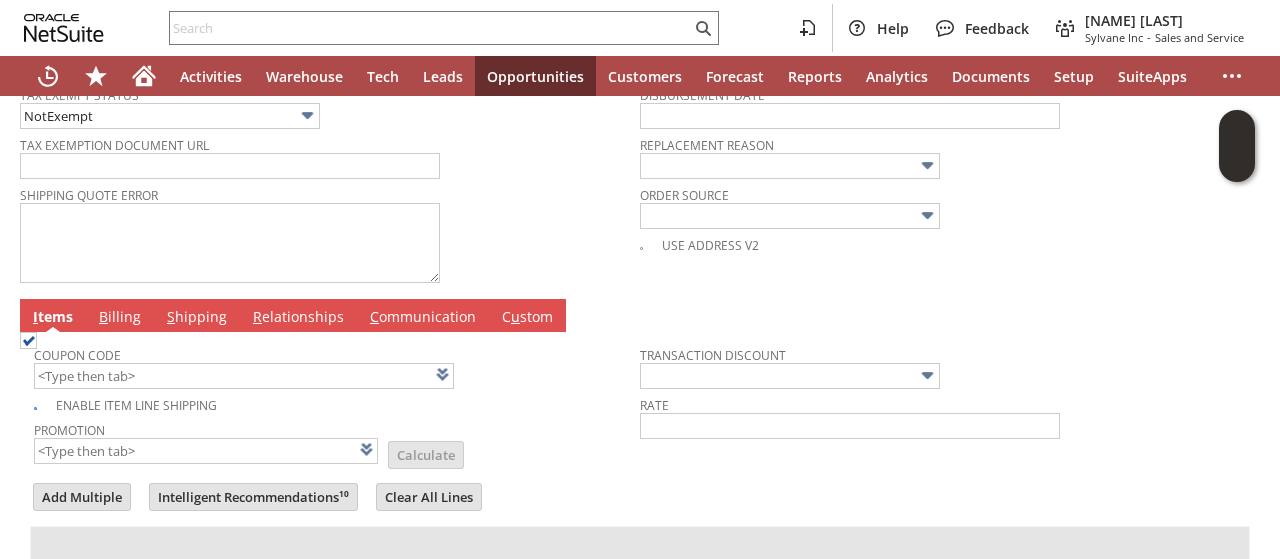 click on "B illing" at bounding box center (120, 318) 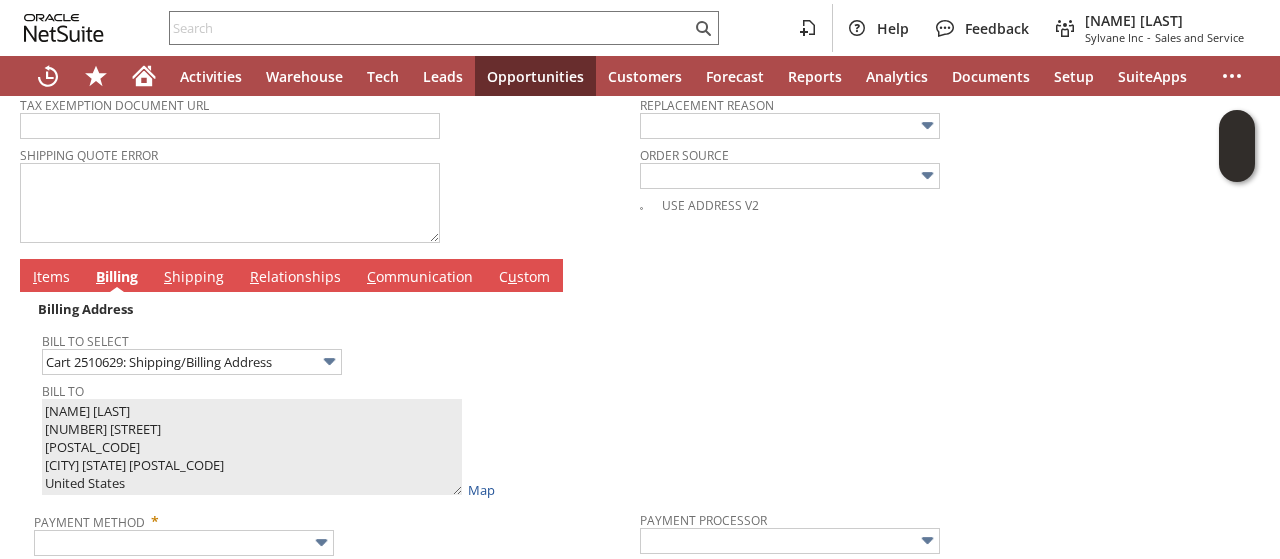 click on "Bill To Select
Cart 2510629: Shipping/Billing Address
Bill To
[NAME] [LAST]
[NUMBER] [STREET]
[POSTAL_CODE]
[CITY] [STATE] [POSTAL_CODE]
United States
Map" at bounding box center [341, 411] 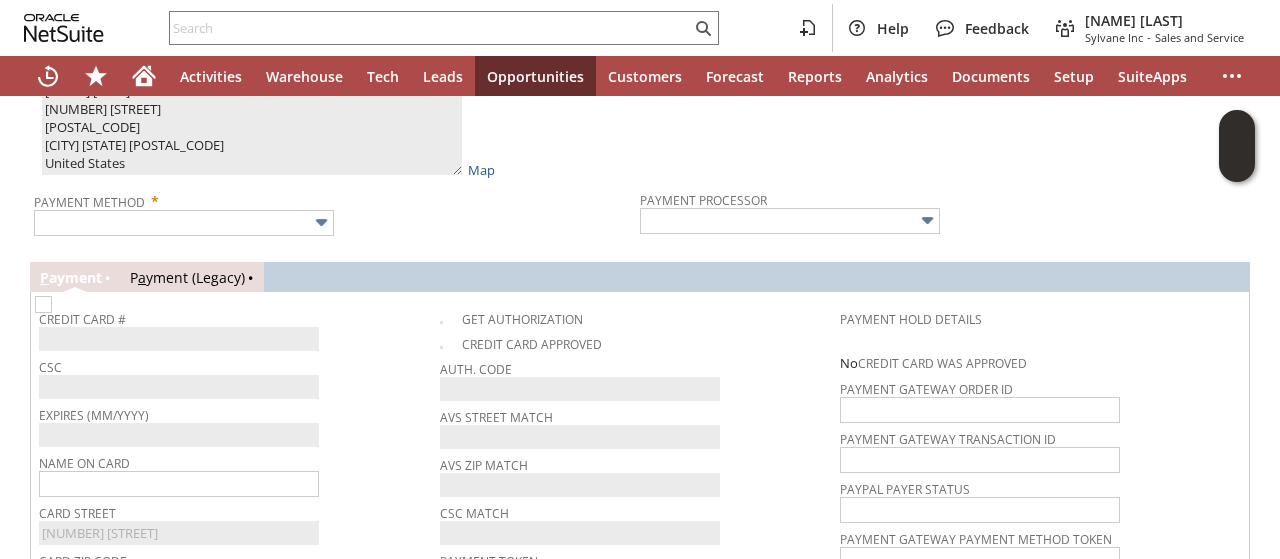 scroll, scrollTop: 1216, scrollLeft: 0, axis: vertical 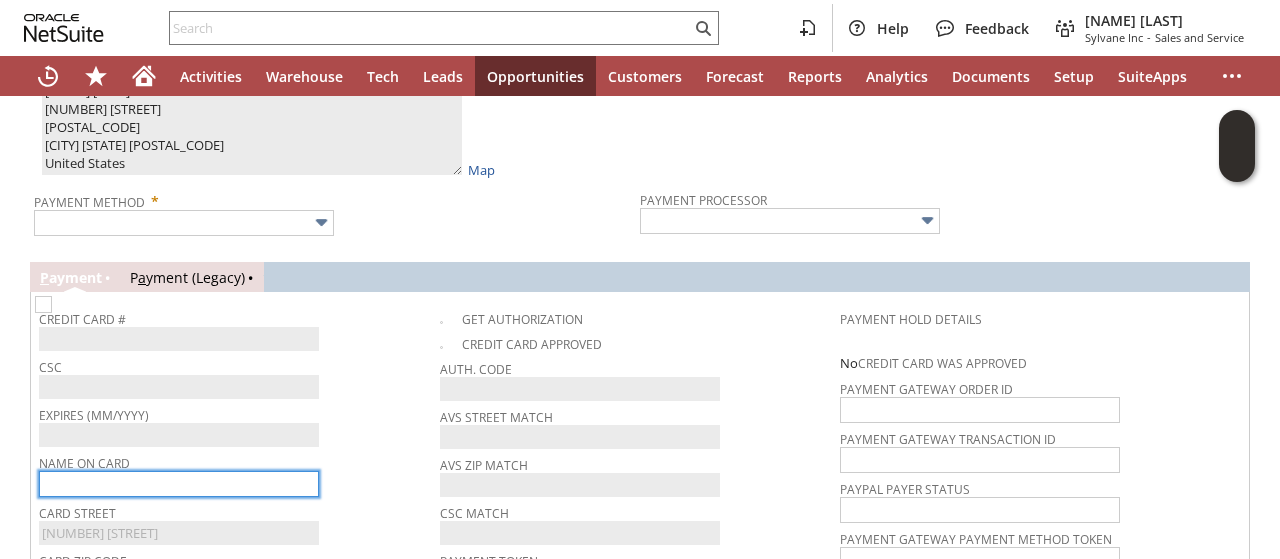 click at bounding box center [179, 484] 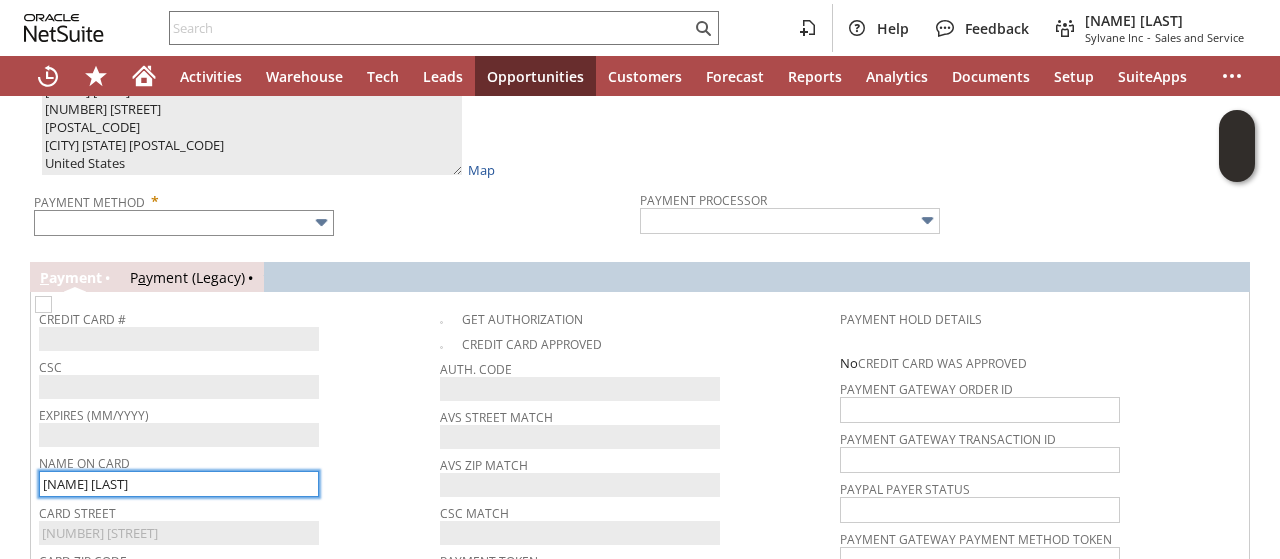 type on "[NAME] [LAST]" 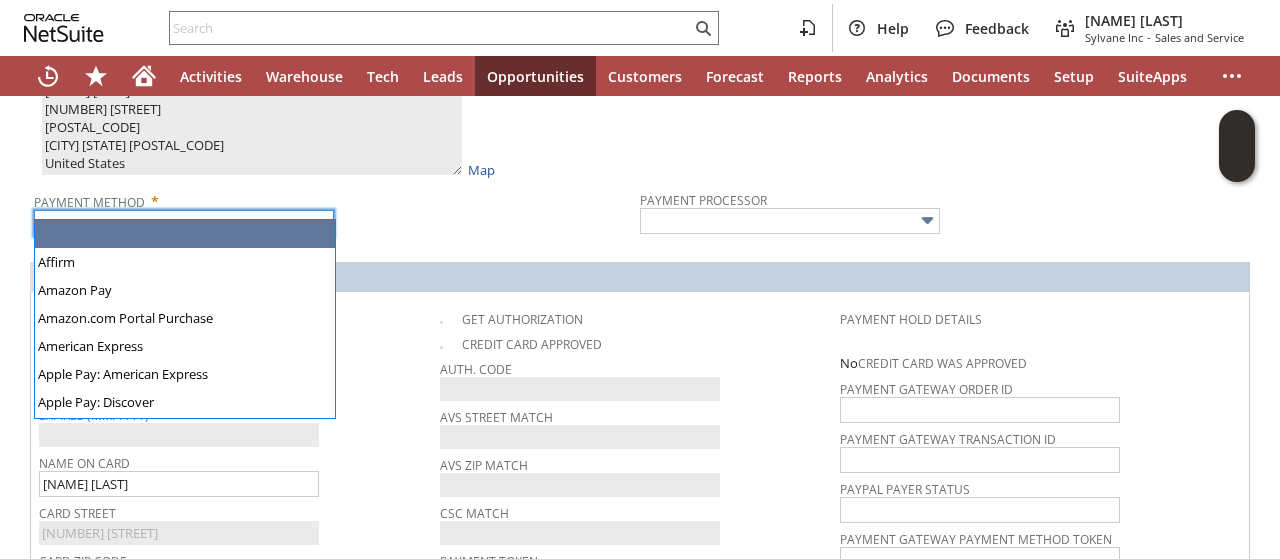 click at bounding box center (184, 223) 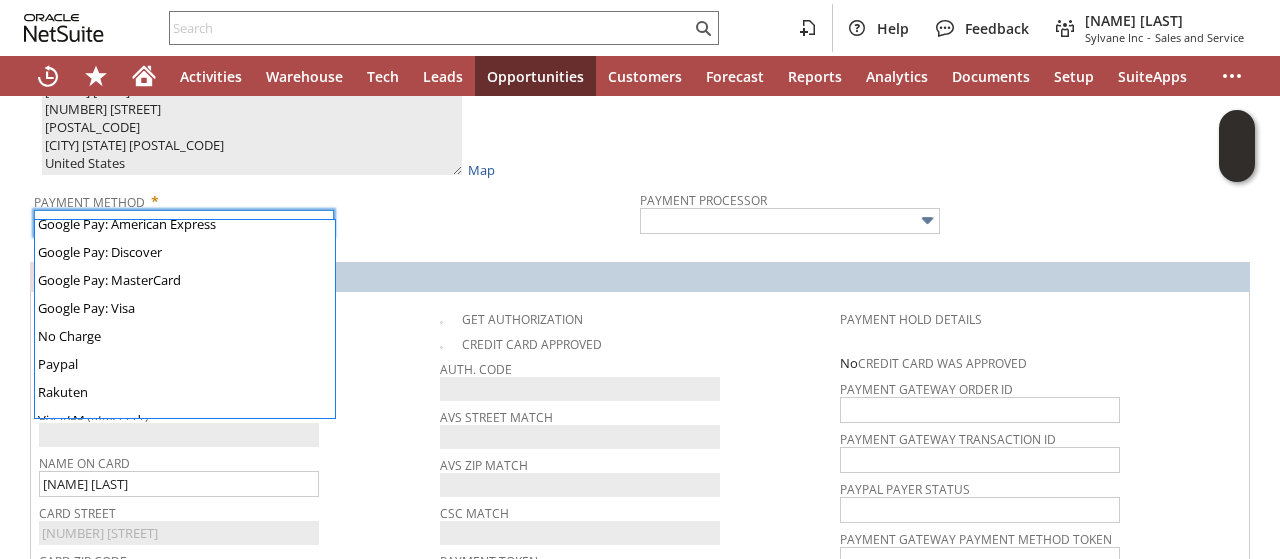 scroll, scrollTop: 518, scrollLeft: 0, axis: vertical 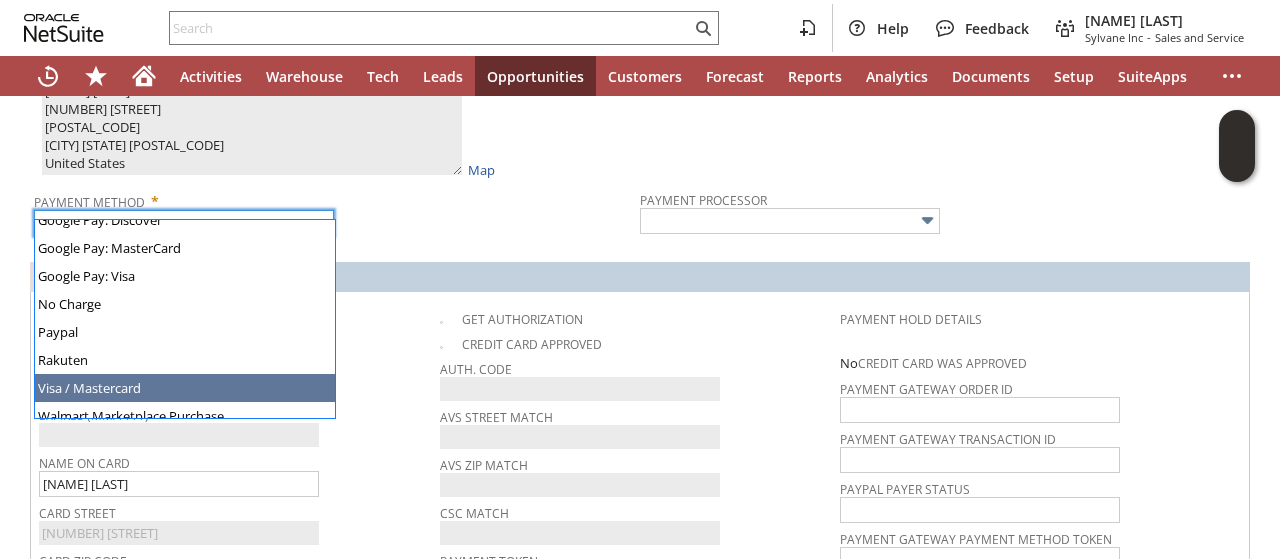 type on "Visa / Mastercard" 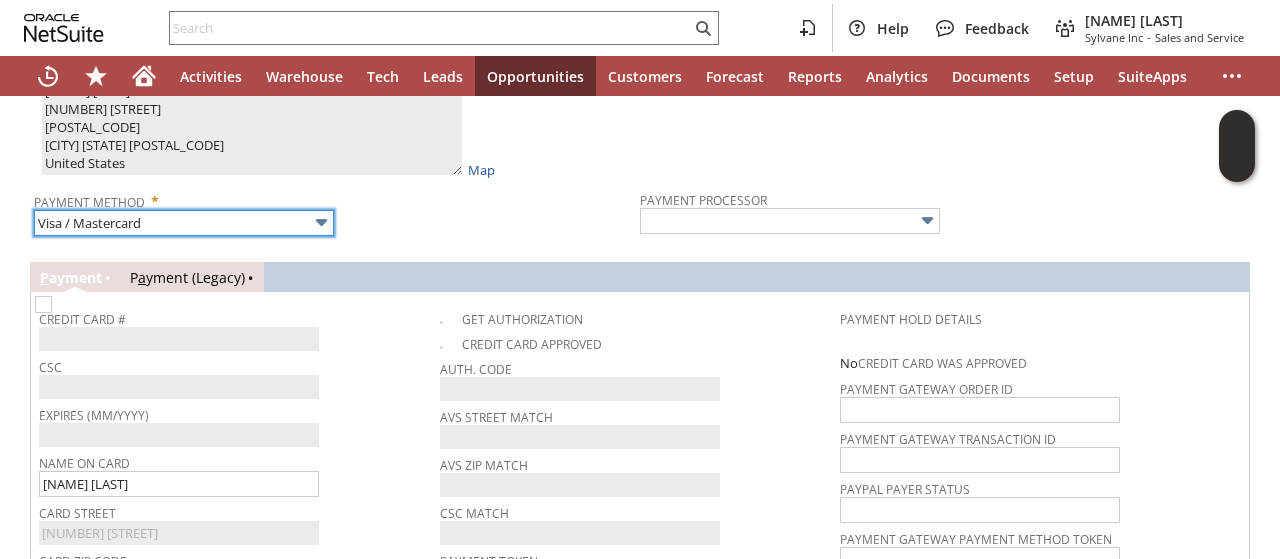 type on "Braintree" 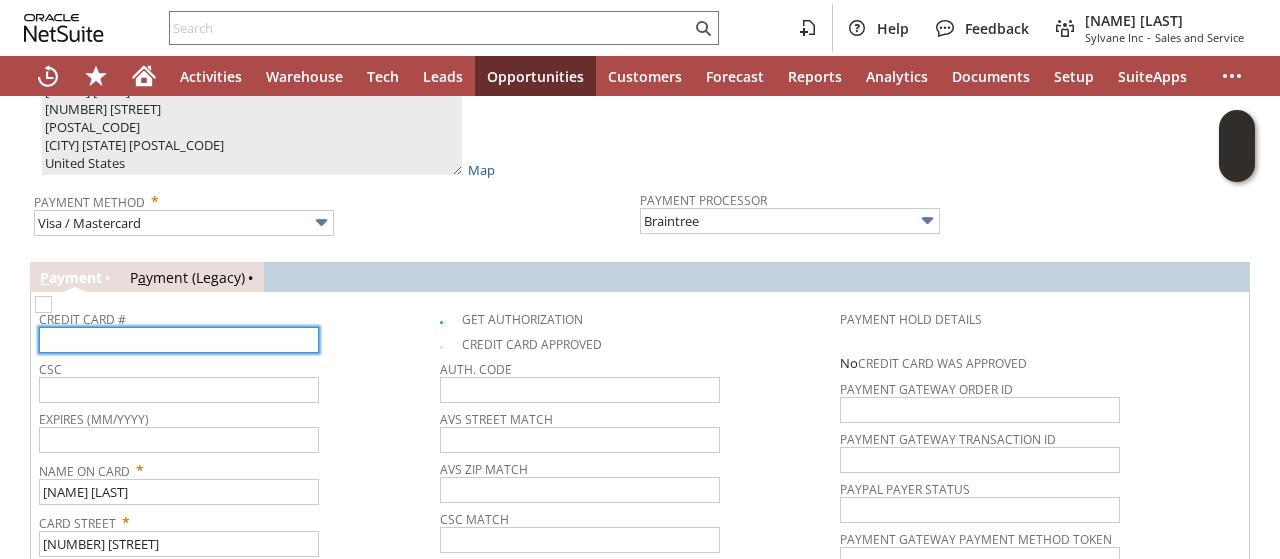 click at bounding box center [179, 340] 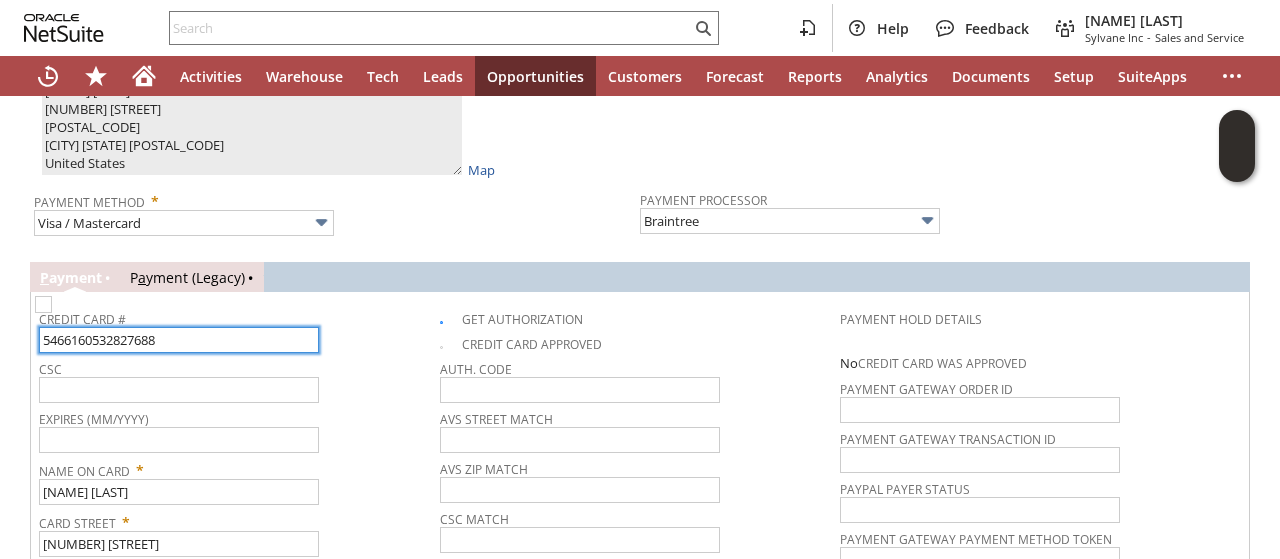 type on "5466160532827688" 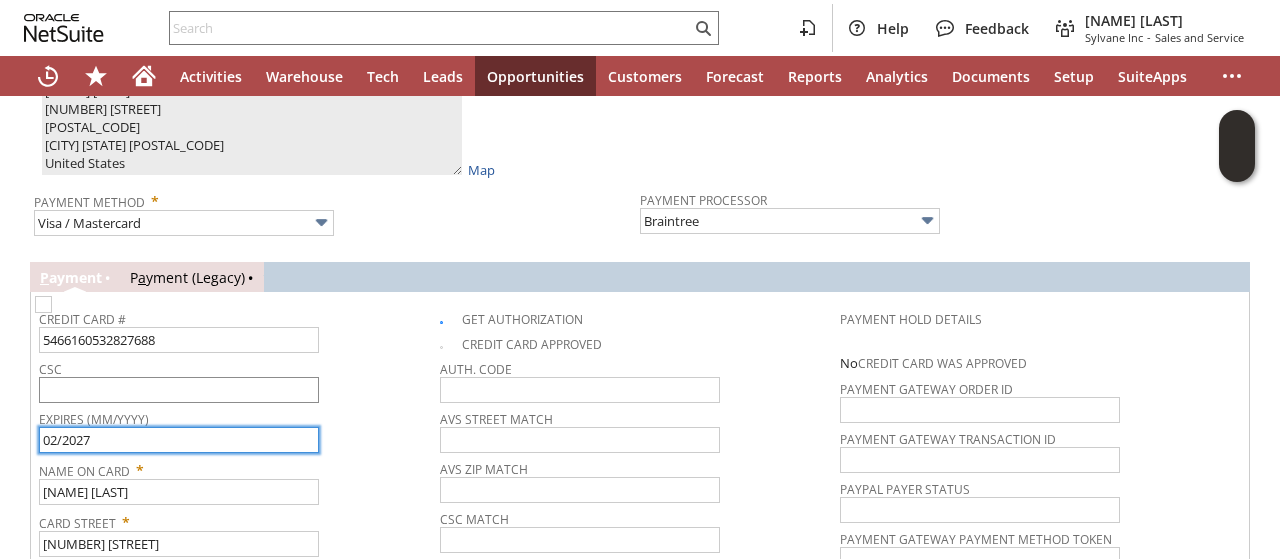 type on "02/2027" 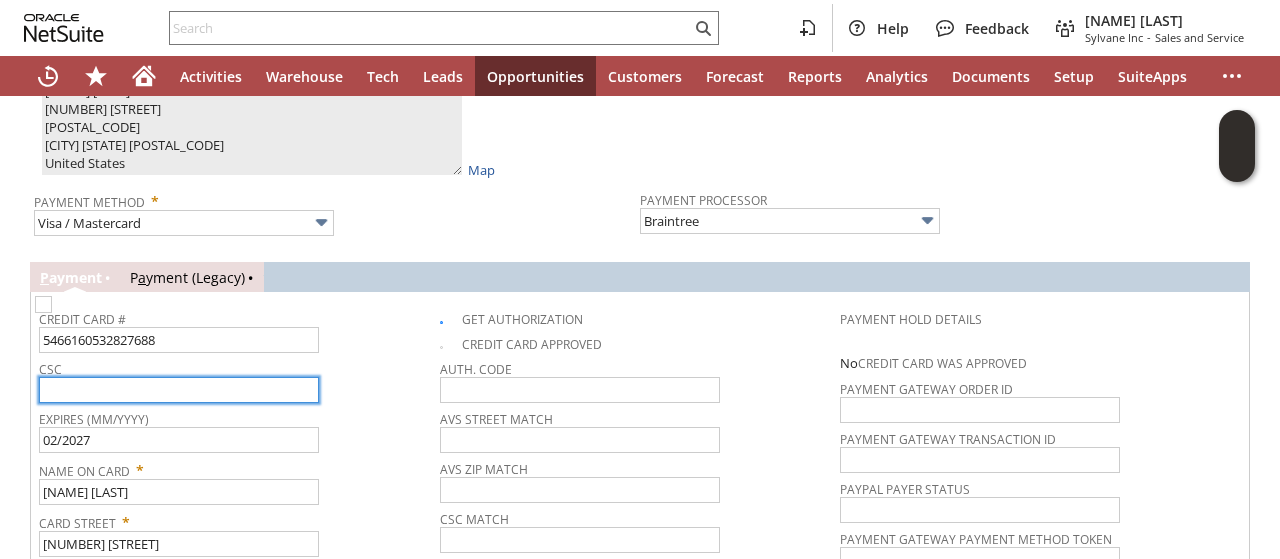 click at bounding box center [179, 390] 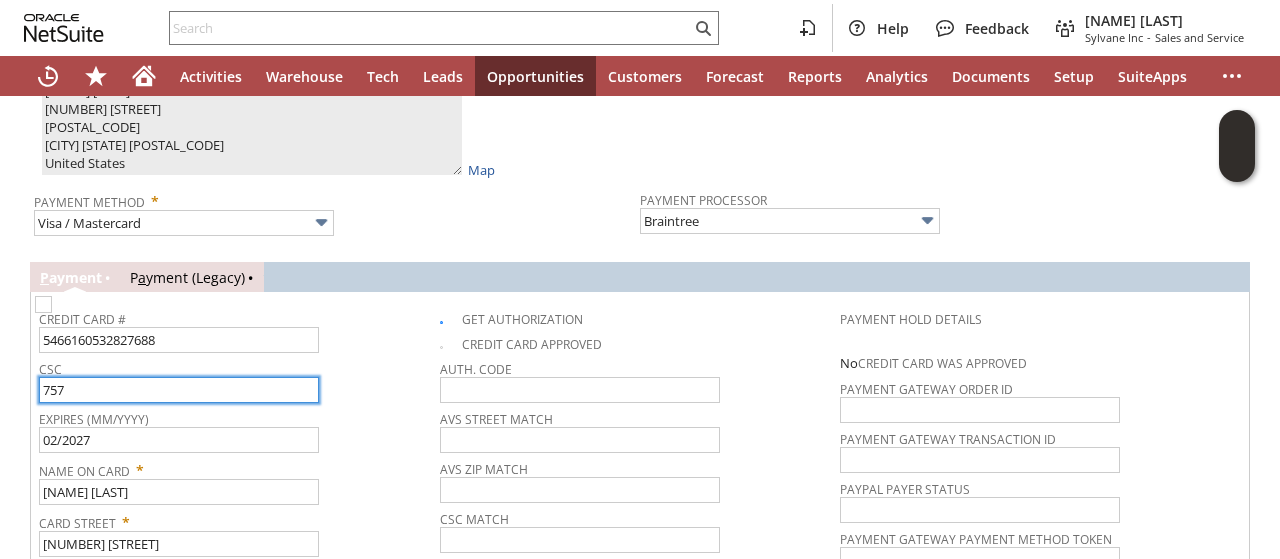 type on "757" 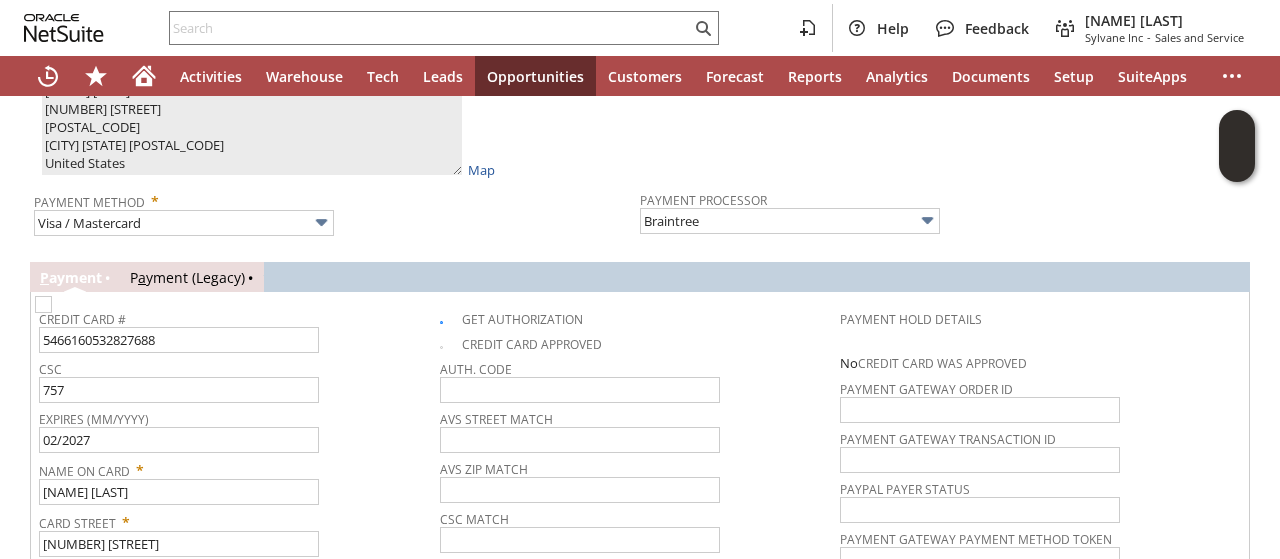 click on "Credit Card #
[CREDIT_CARD_NUMBER]" at bounding box center (234, 329) 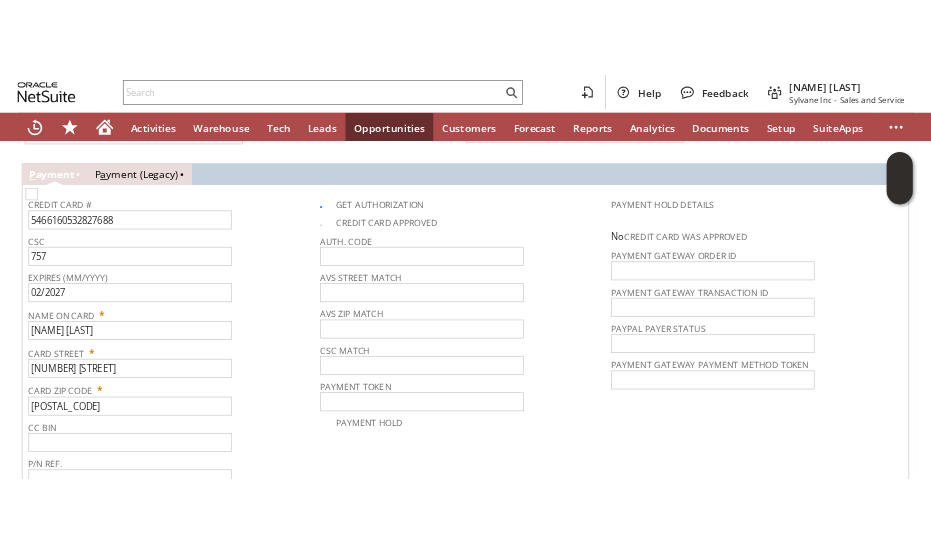 scroll, scrollTop: 1428, scrollLeft: 0, axis: vertical 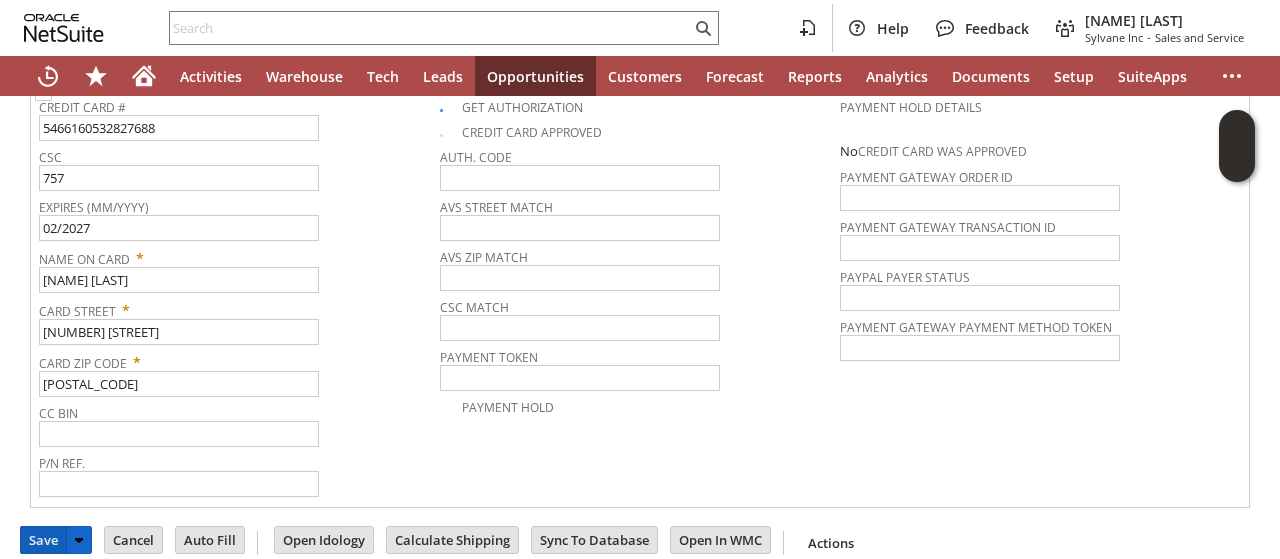 click on "Save" at bounding box center [43, 540] 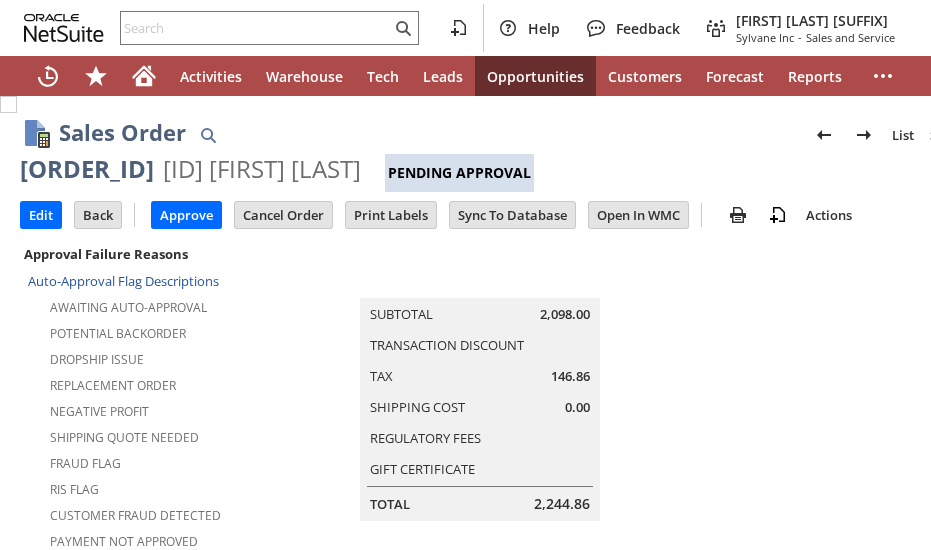 click on "Auto-Approval Flag Descriptions
Awaiting Auto-Approval
Potential Backorder
Dropship Issue
Replacement Order
Negative Profit
Shipping Quote Needed
Fraud Flag
RIS flag
Customer Fraud Detected
Payment not approved
Intl. Shipping Address
Customer Comment
Has Ineligible Free Express Shipping
Address Errors" at bounding box center [184, 558] 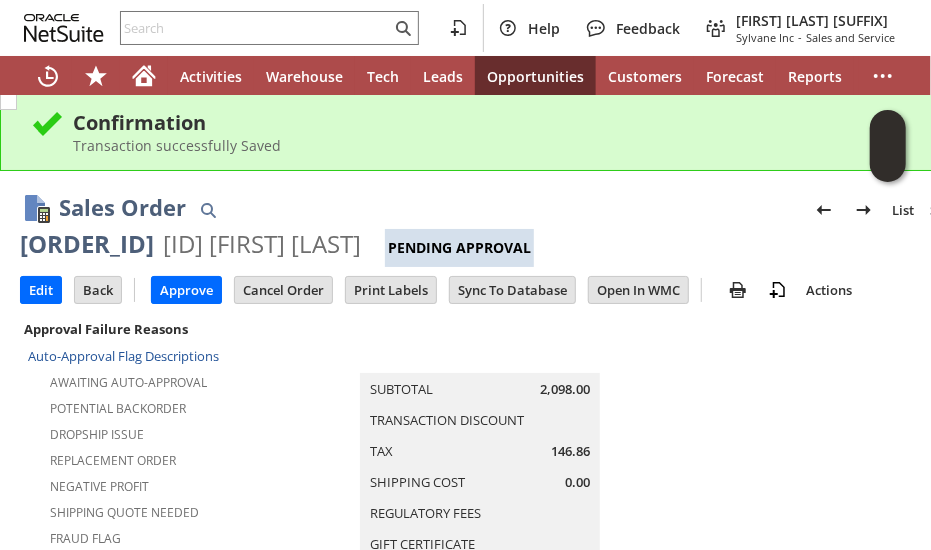 scroll, scrollTop: 0, scrollLeft: 0, axis: both 